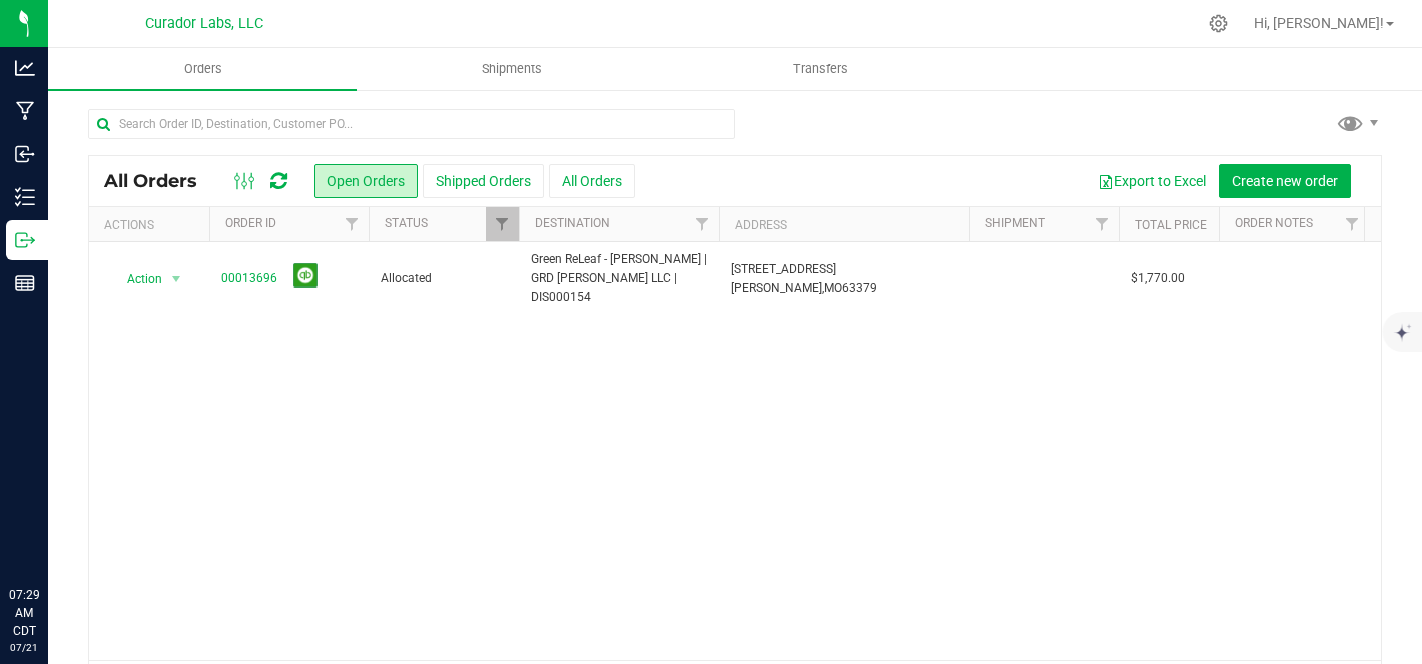 scroll, scrollTop: 0, scrollLeft: 0, axis: both 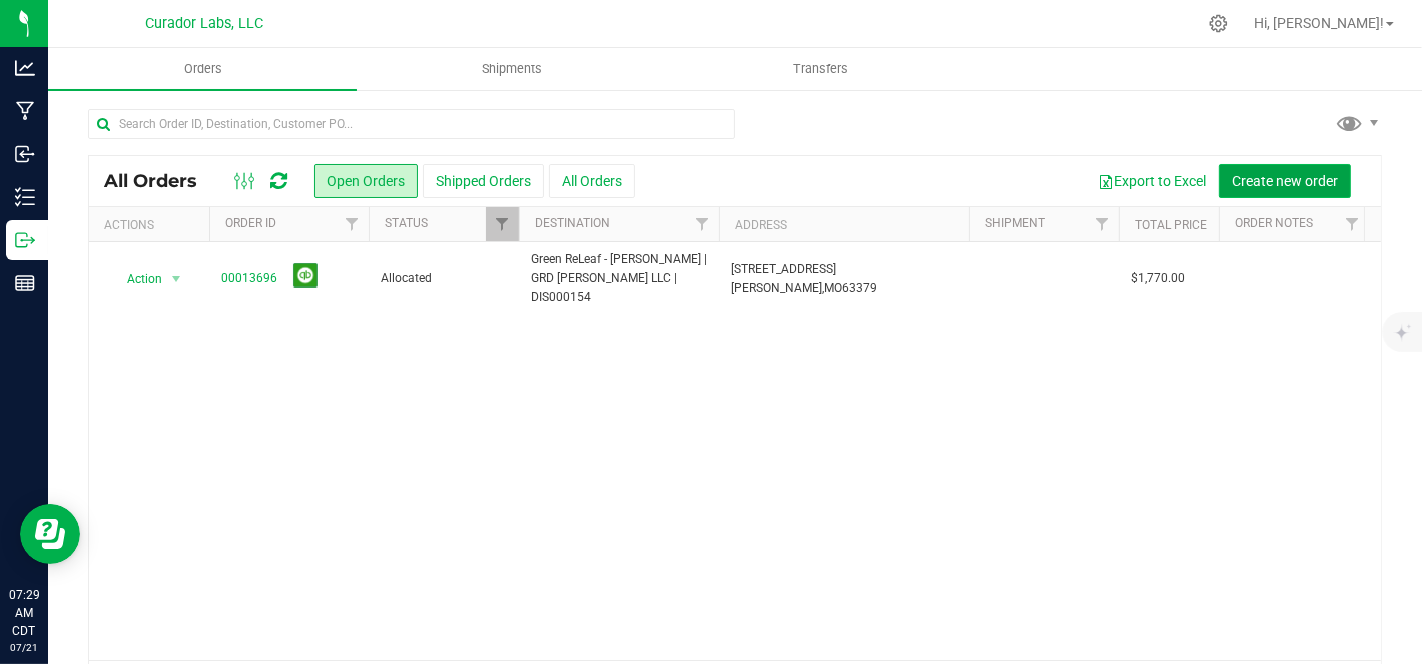 click on "Create new order" at bounding box center (1285, 181) 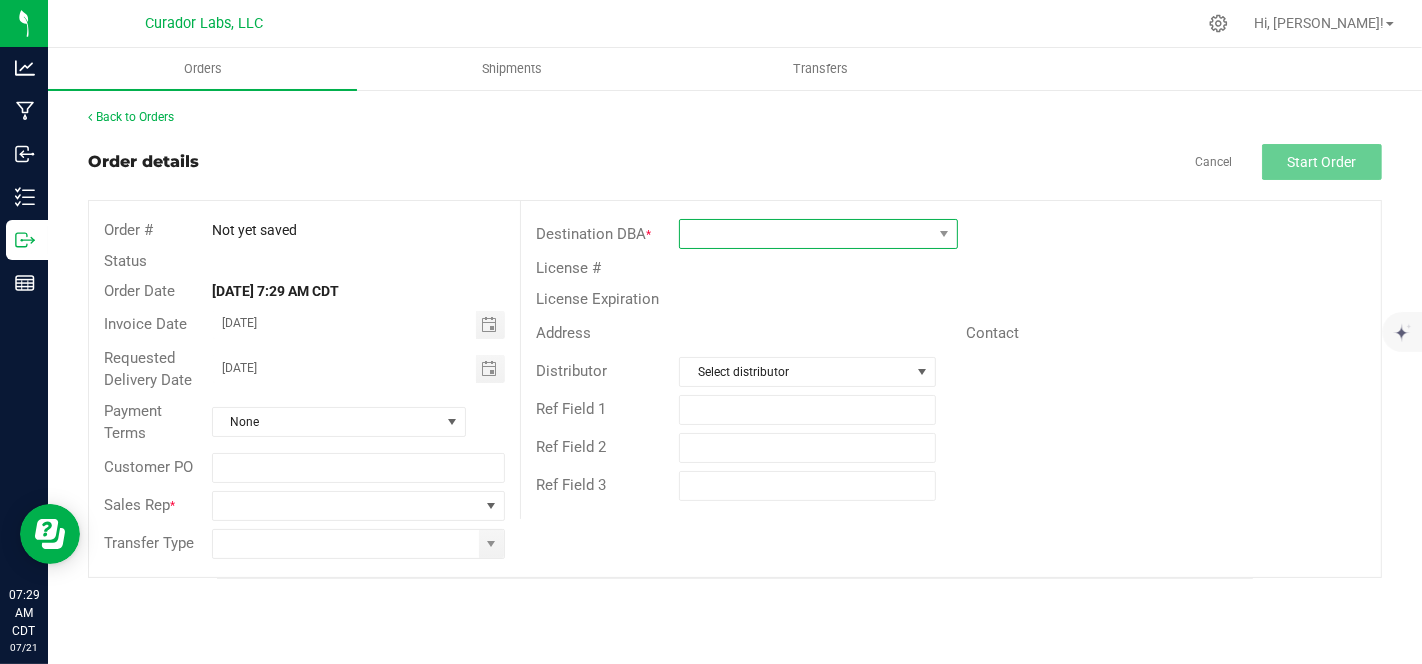 click at bounding box center (806, 234) 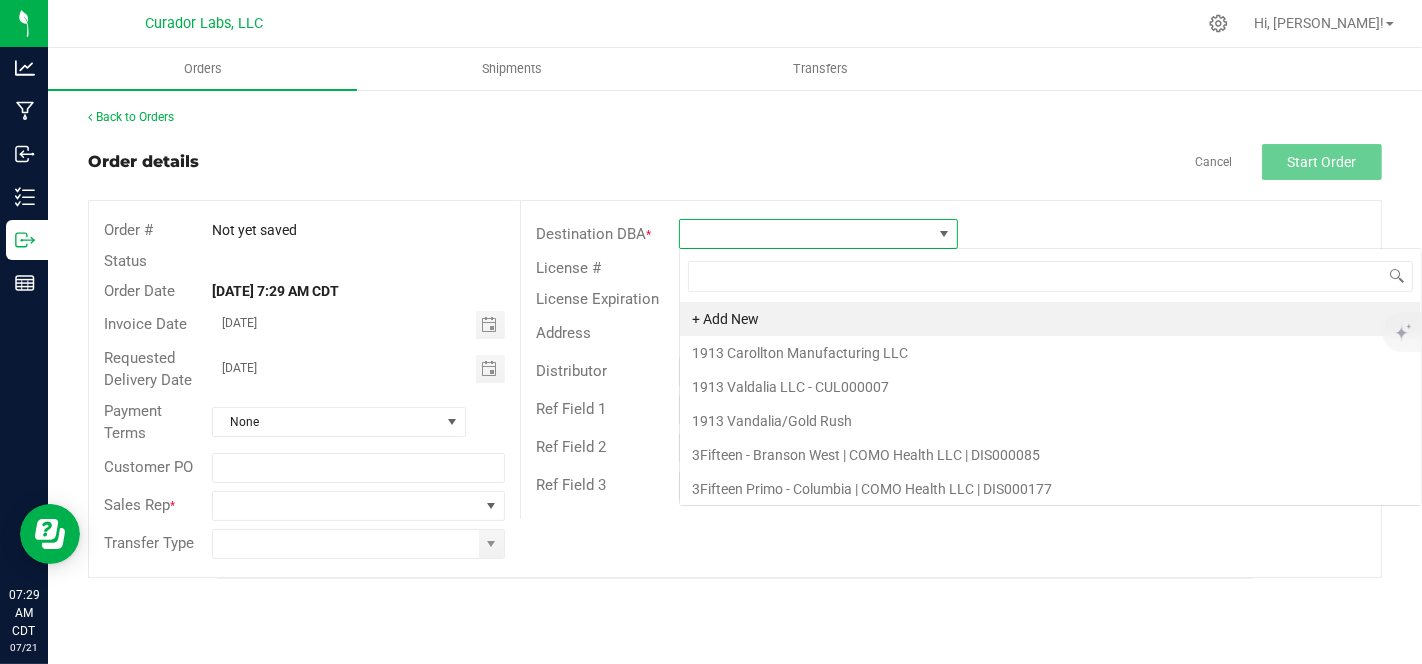 scroll, scrollTop: 99970, scrollLeft: 99720, axis: both 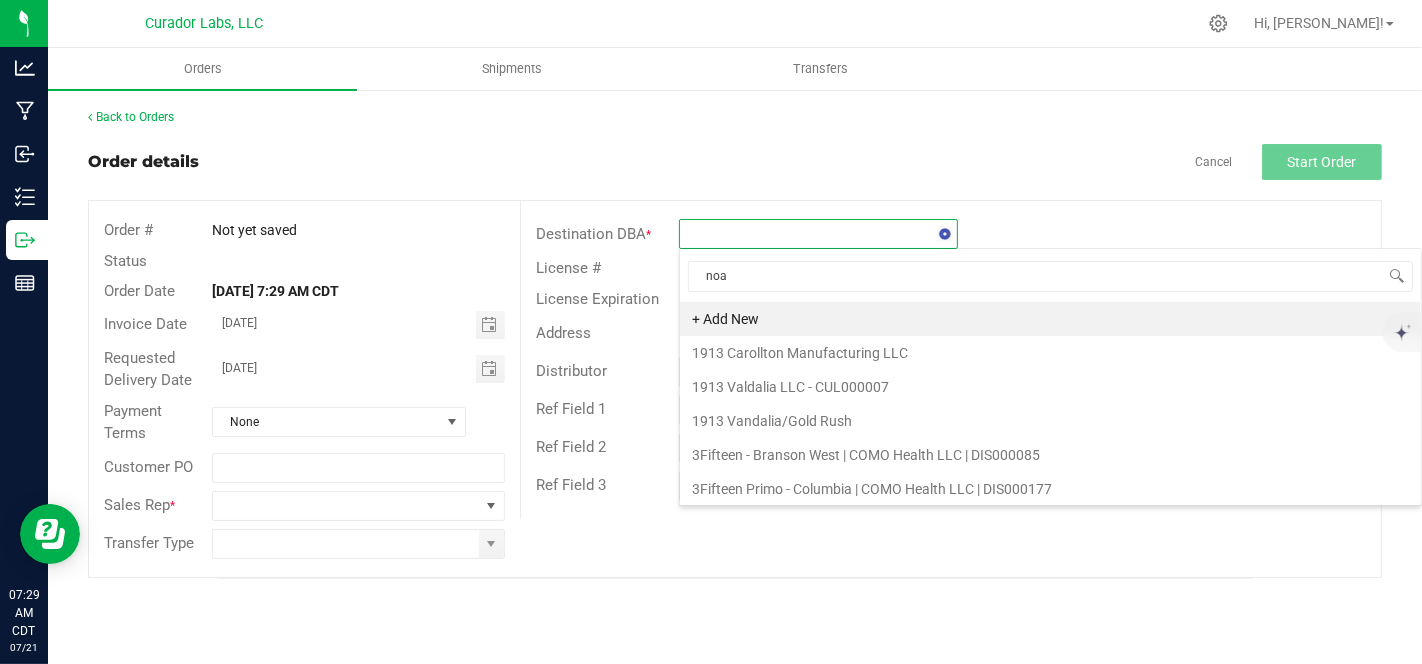type on "noah" 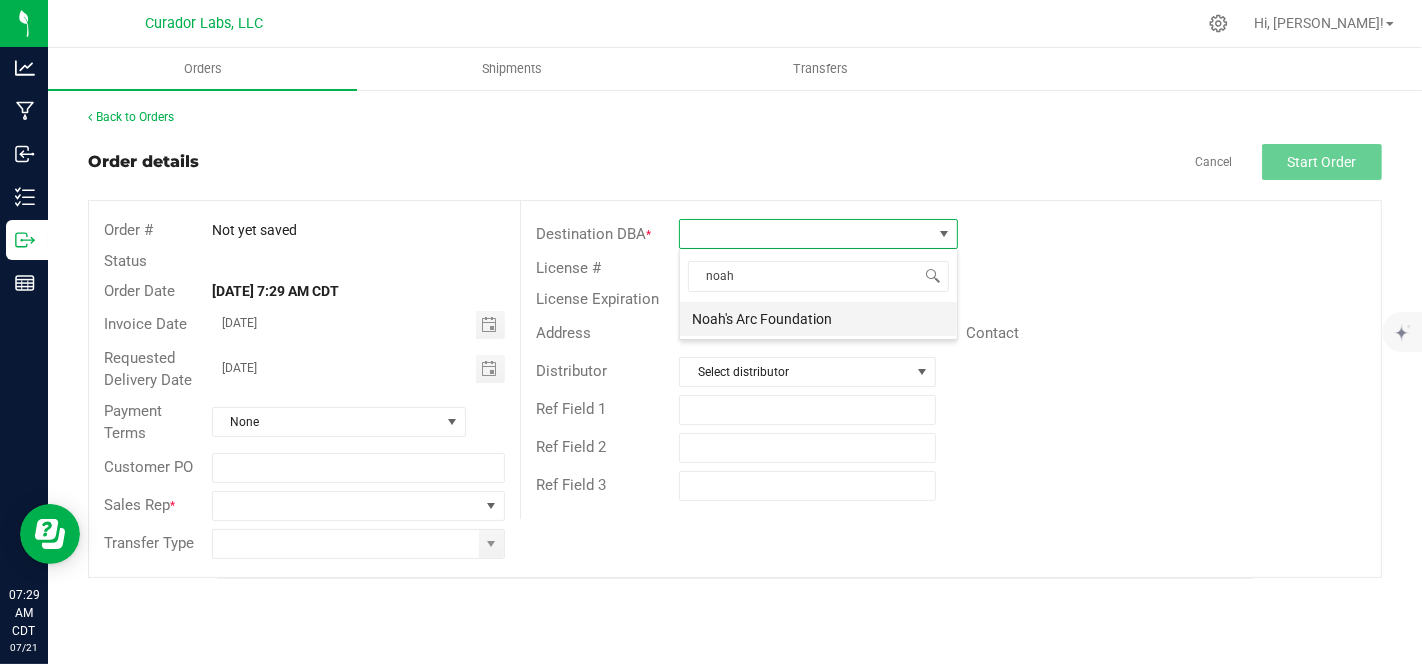 click on "Noah's Arc Foundation" at bounding box center [818, 319] 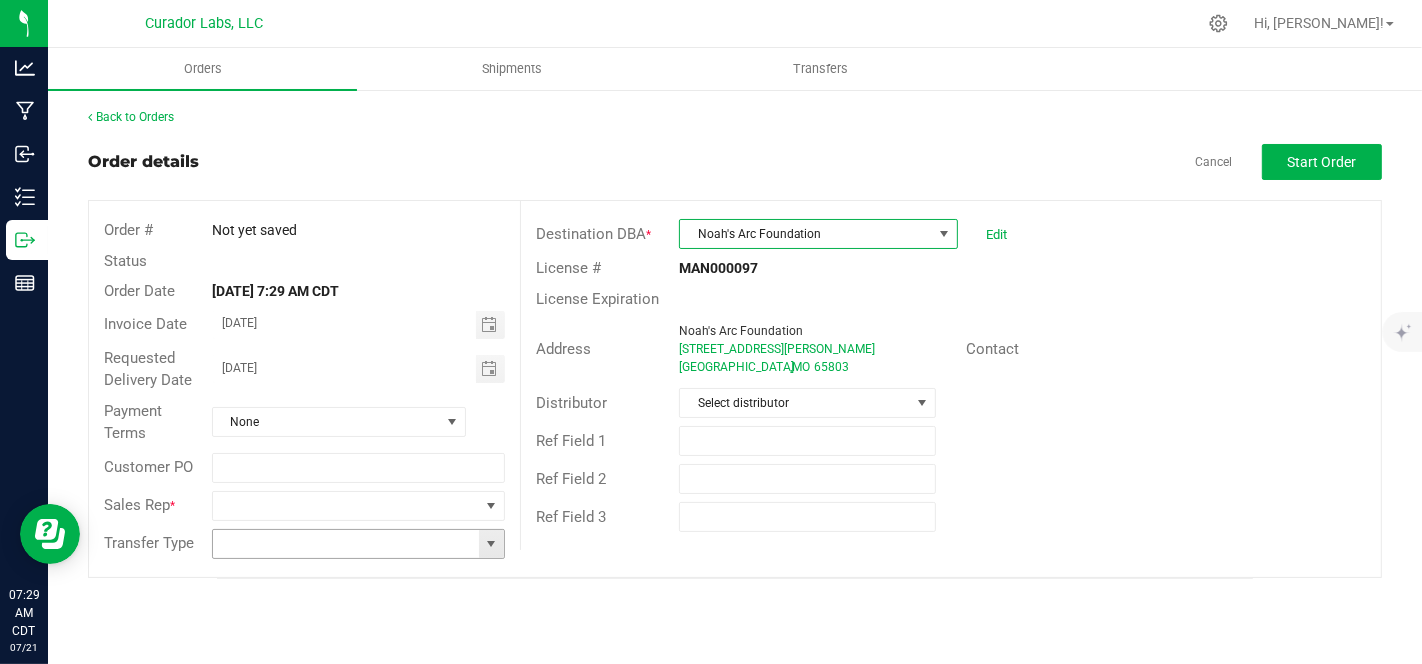 click at bounding box center (491, 544) 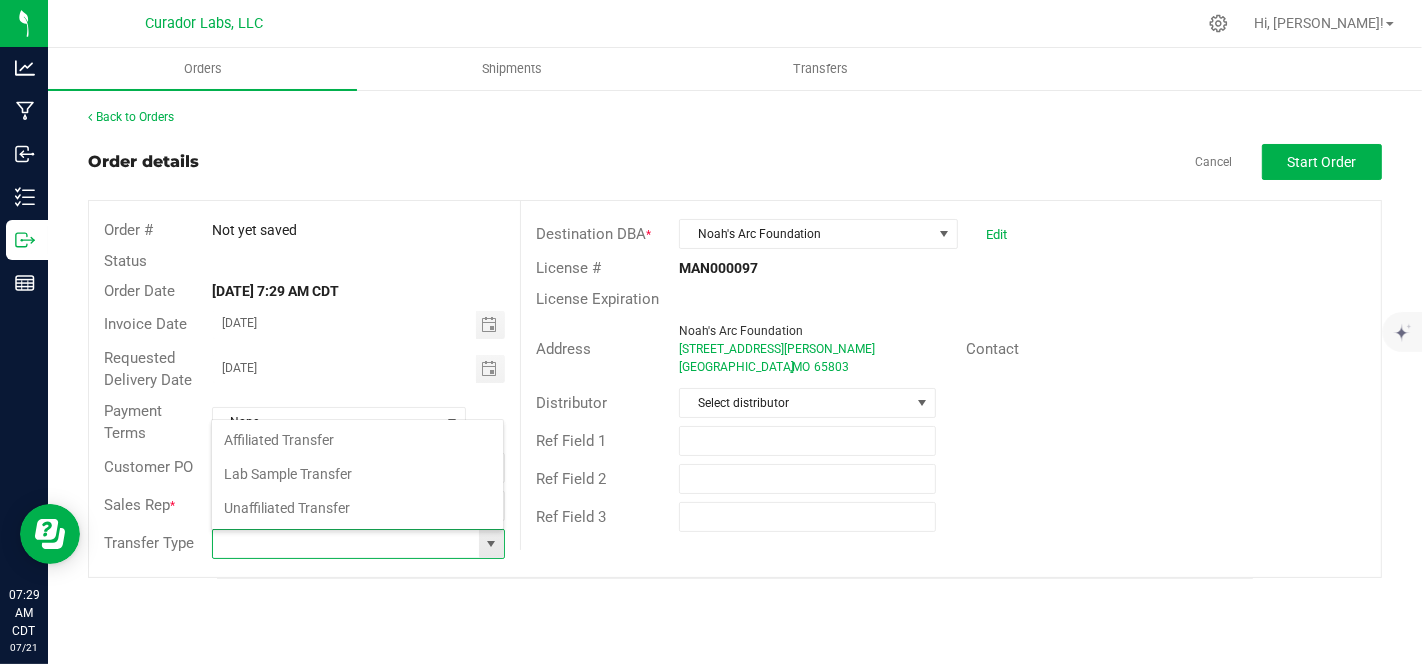scroll, scrollTop: 99970, scrollLeft: 99706, axis: both 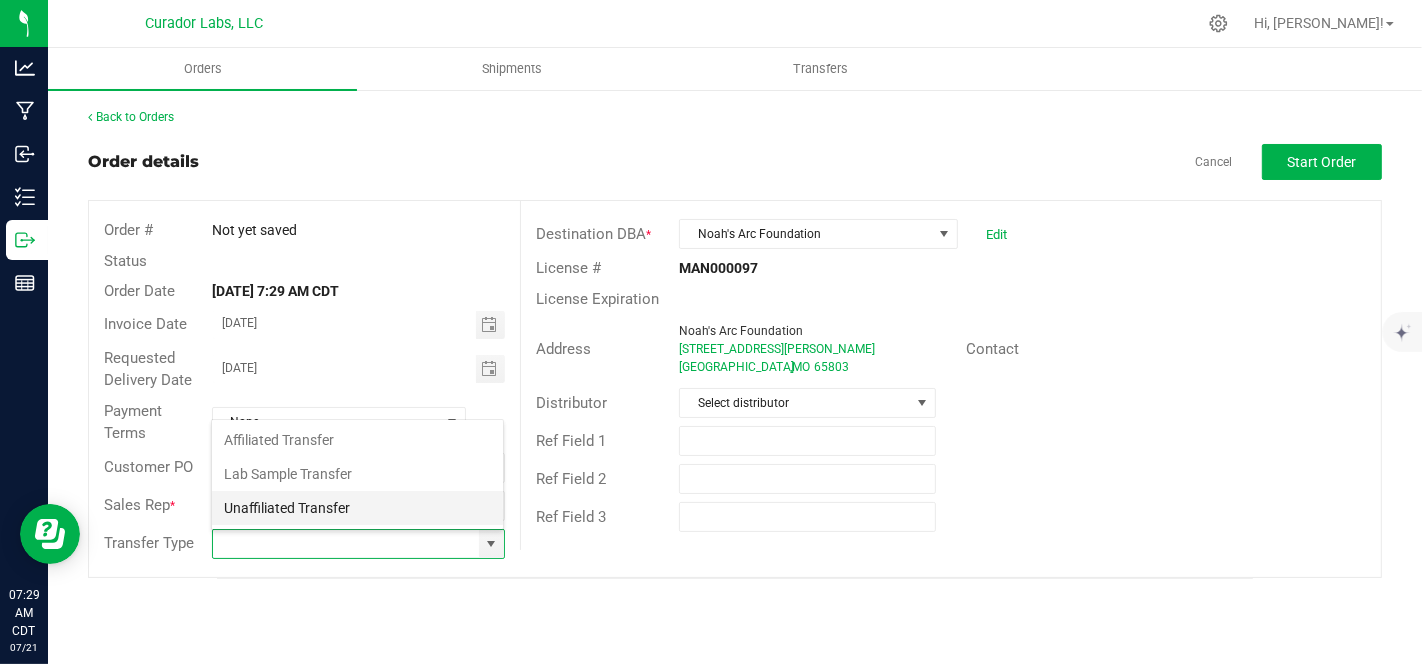 click on "Unaffiliated Transfer" at bounding box center (357, 508) 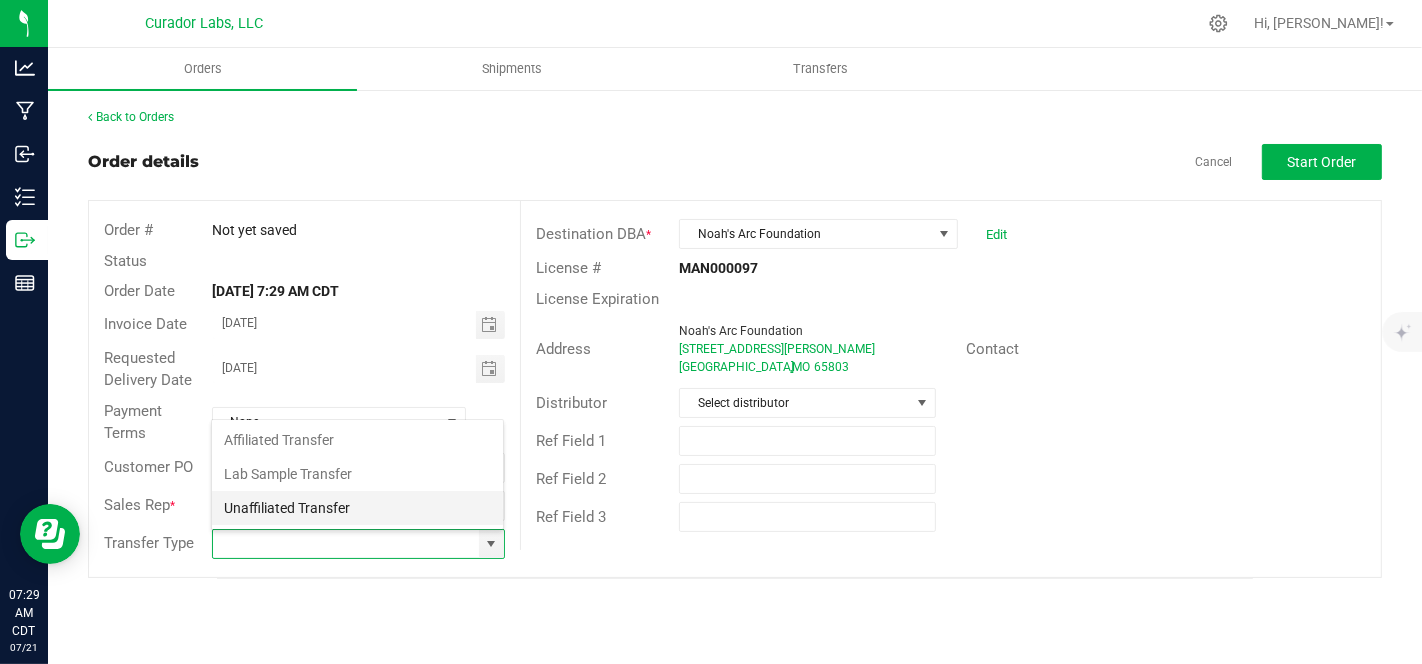 type on "Unaffiliated Transfer" 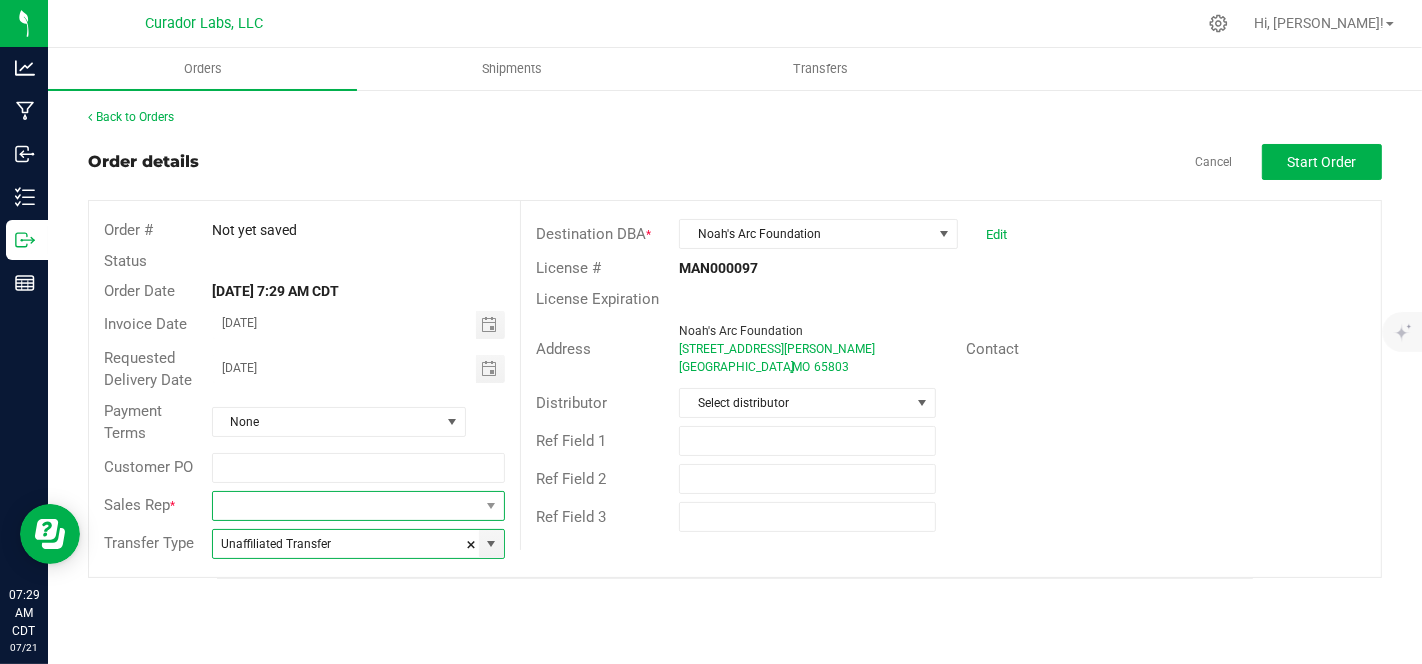 click at bounding box center (491, 506) 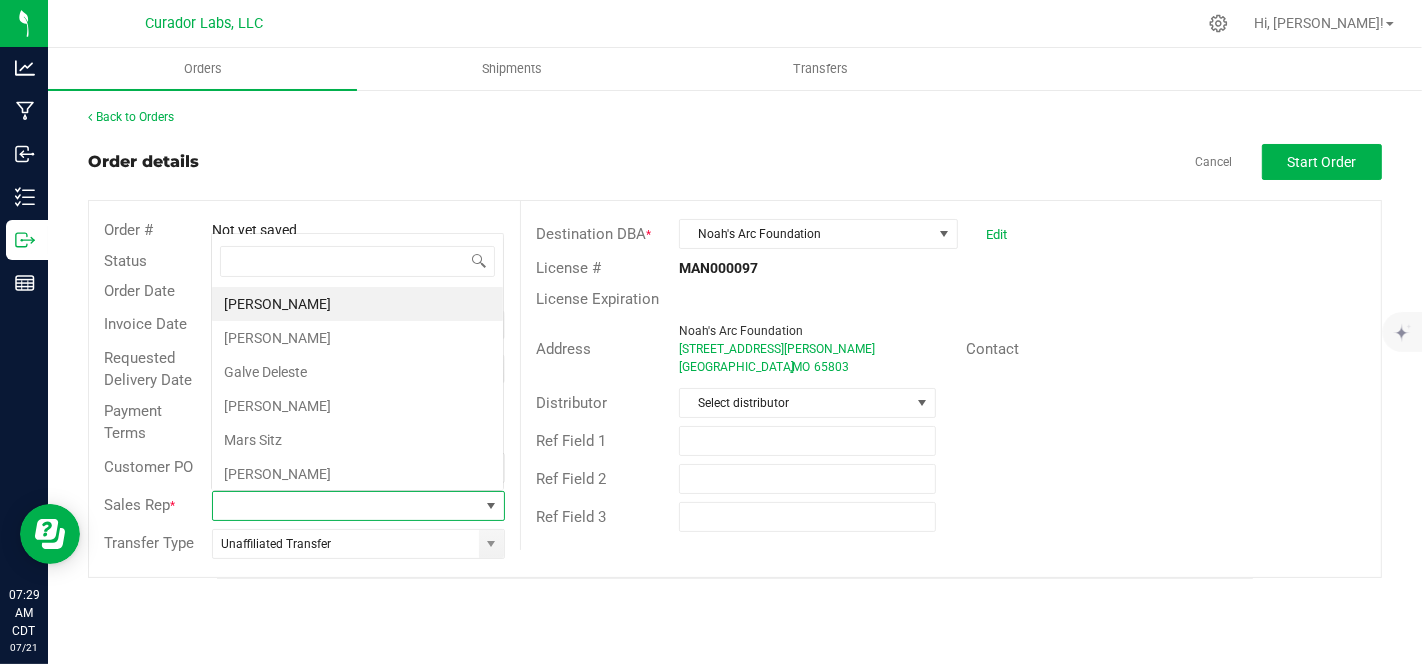 scroll, scrollTop: 0, scrollLeft: 0, axis: both 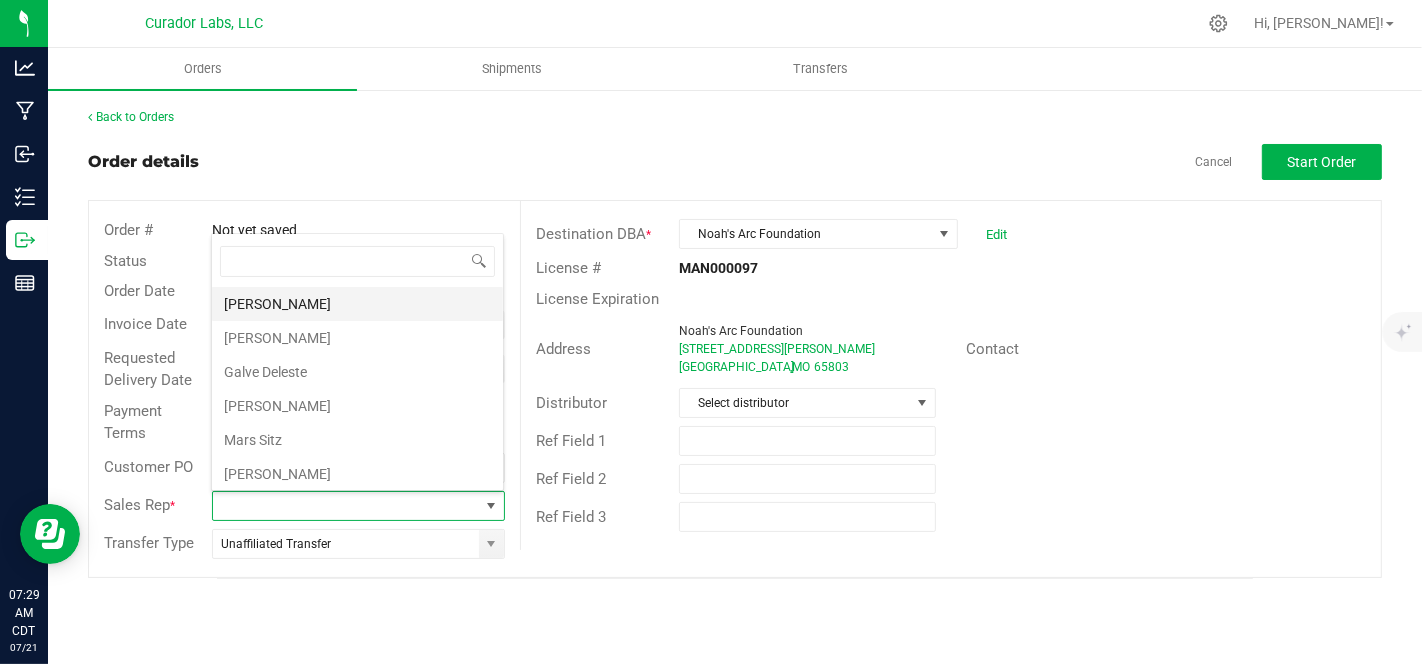 click on "[PERSON_NAME]" at bounding box center [357, 304] 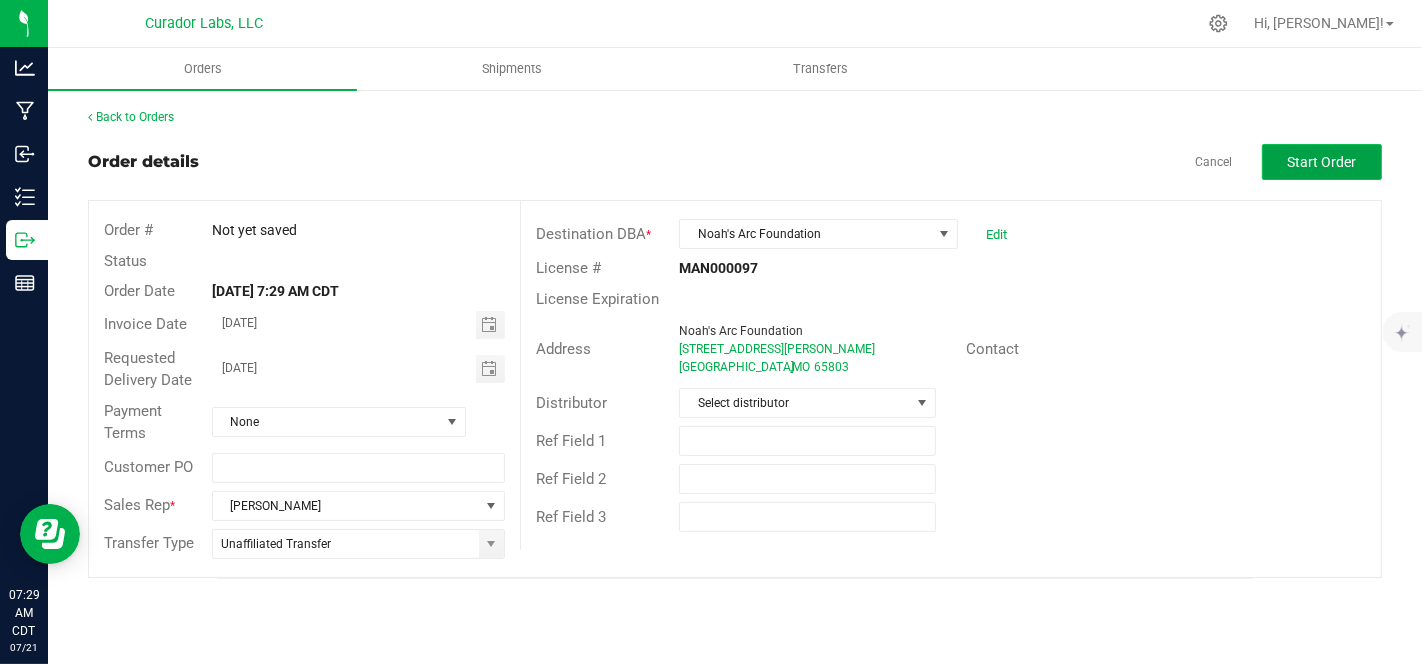 click on "Start Order" at bounding box center [1322, 162] 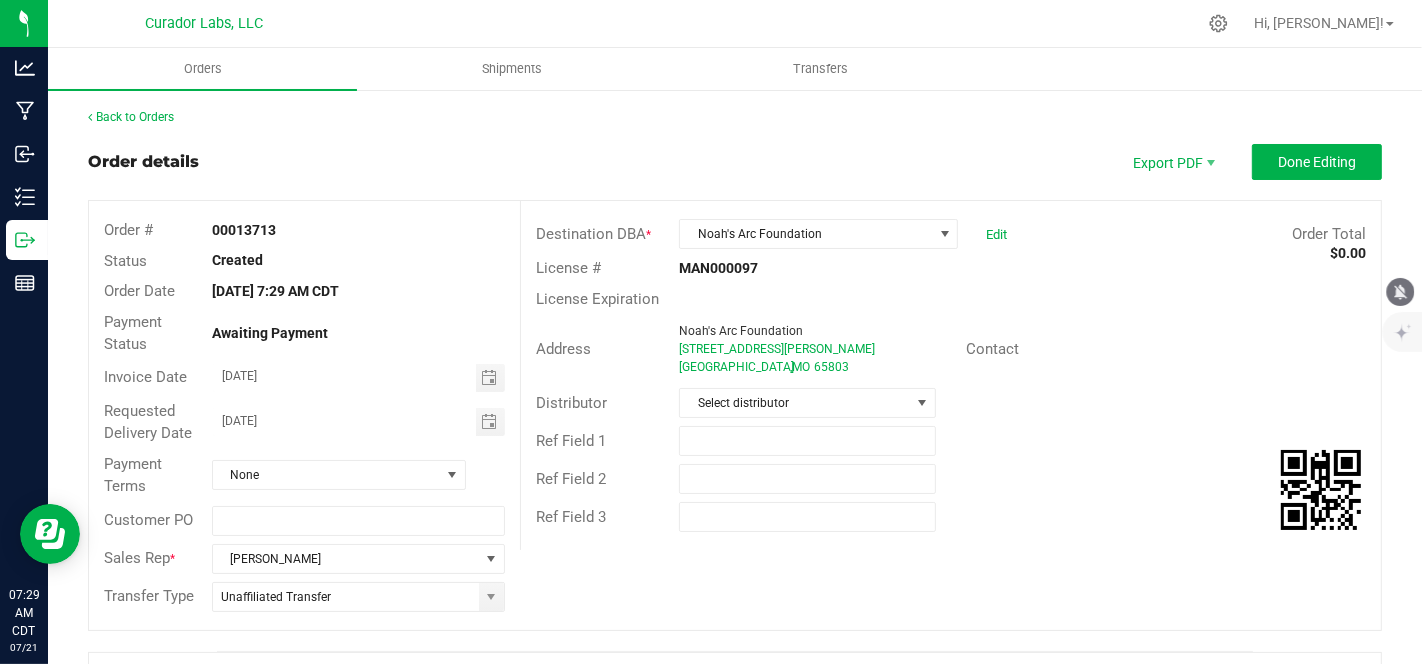 click at bounding box center (1401, 292) 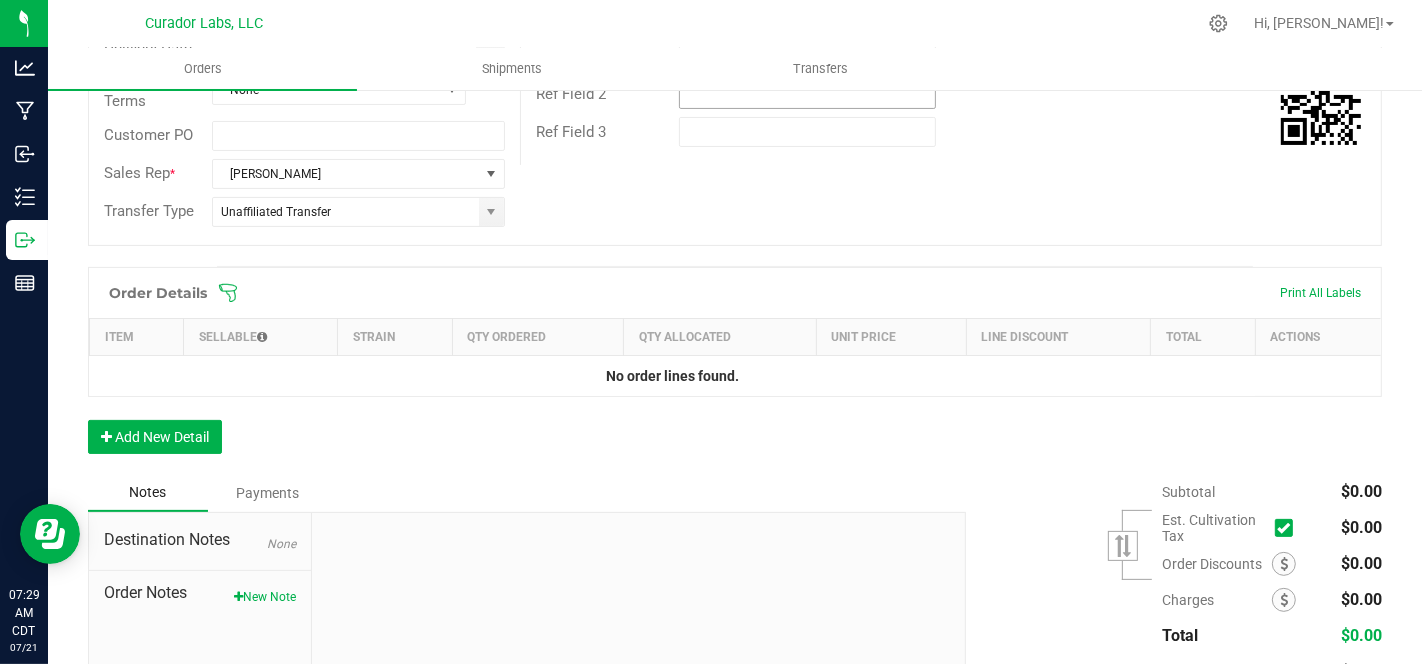 scroll, scrollTop: 517, scrollLeft: 0, axis: vertical 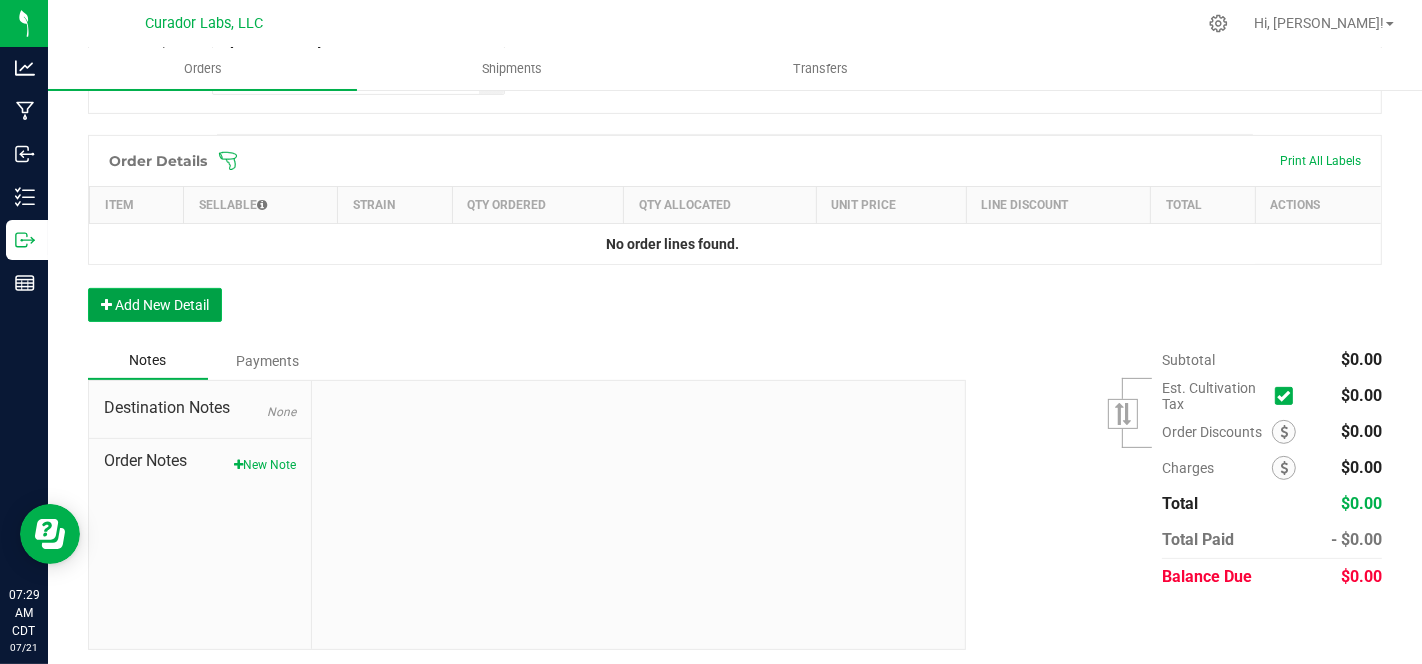 click on "Add New Detail" at bounding box center (155, 305) 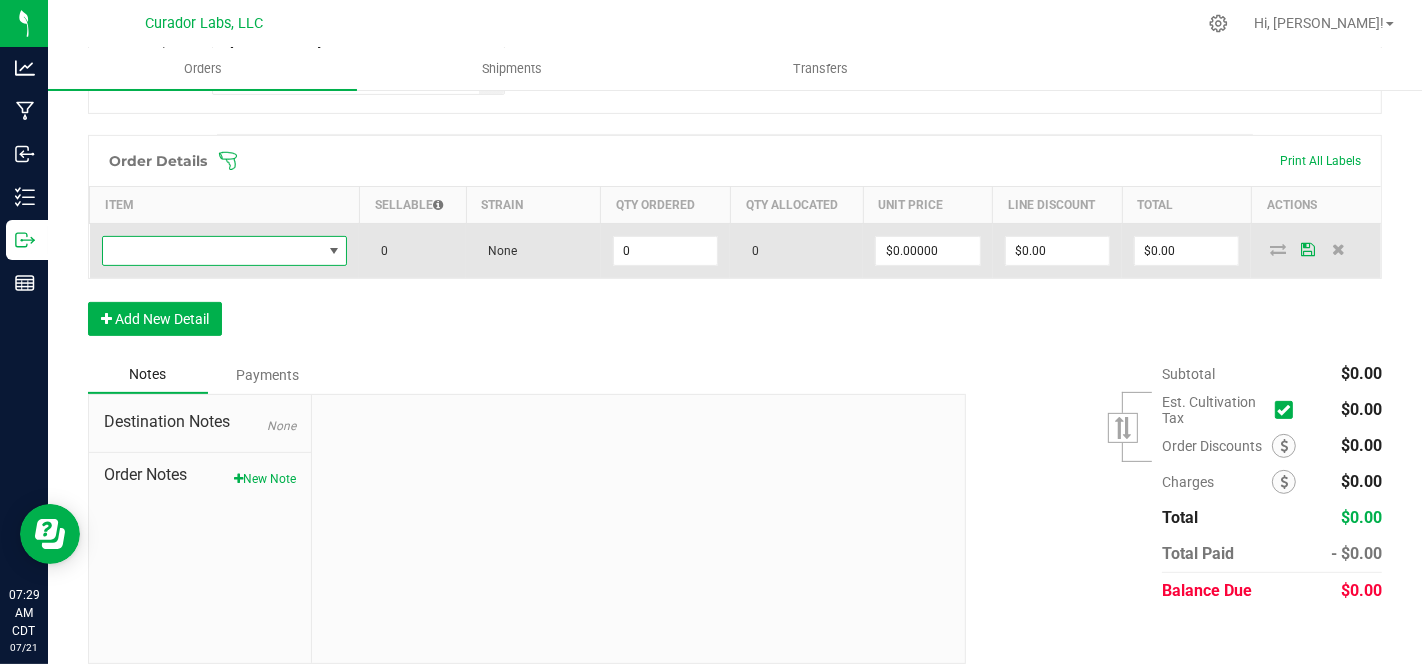 click at bounding box center (212, 251) 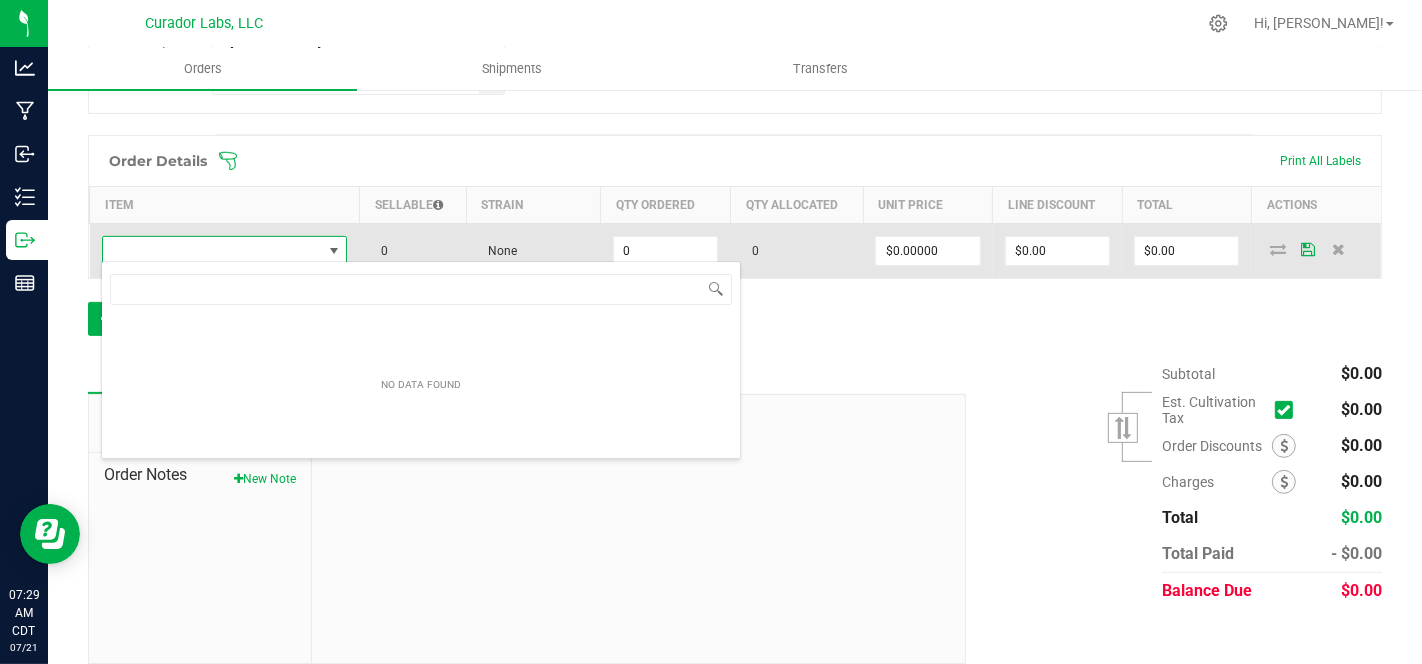 scroll, scrollTop: 99970, scrollLeft: 99757, axis: both 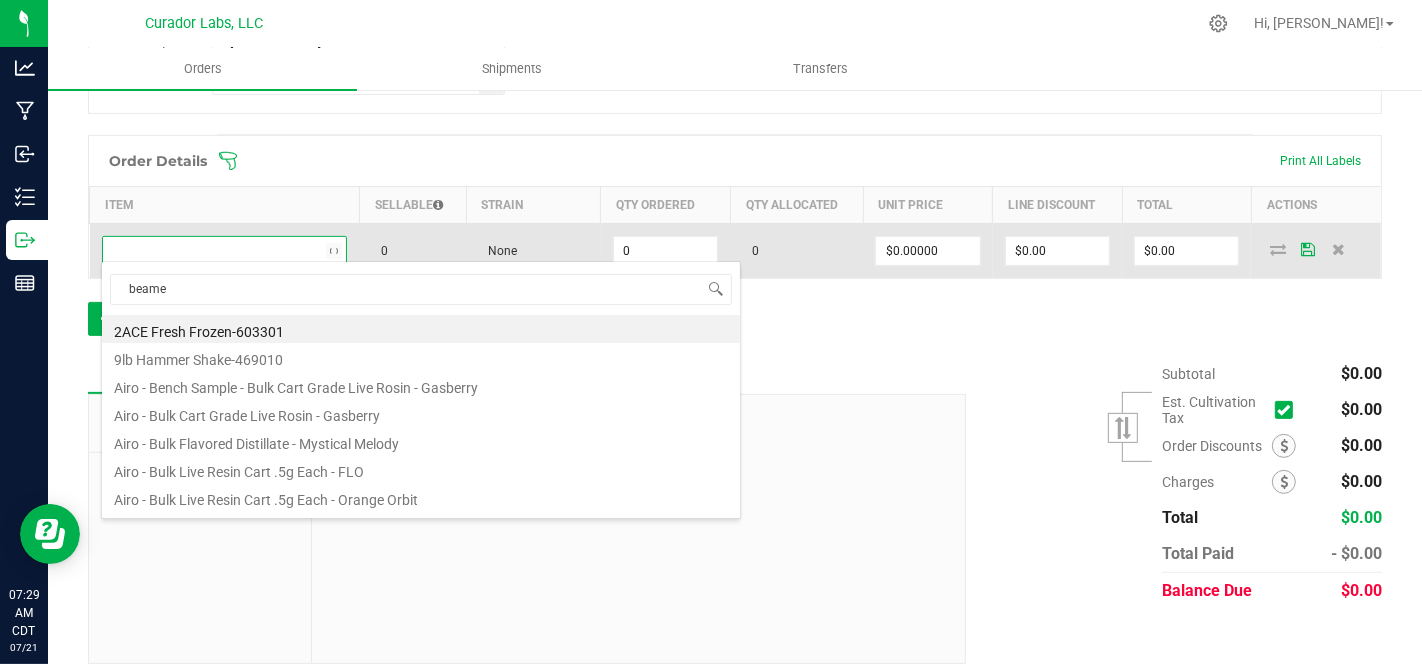 type on "beamer" 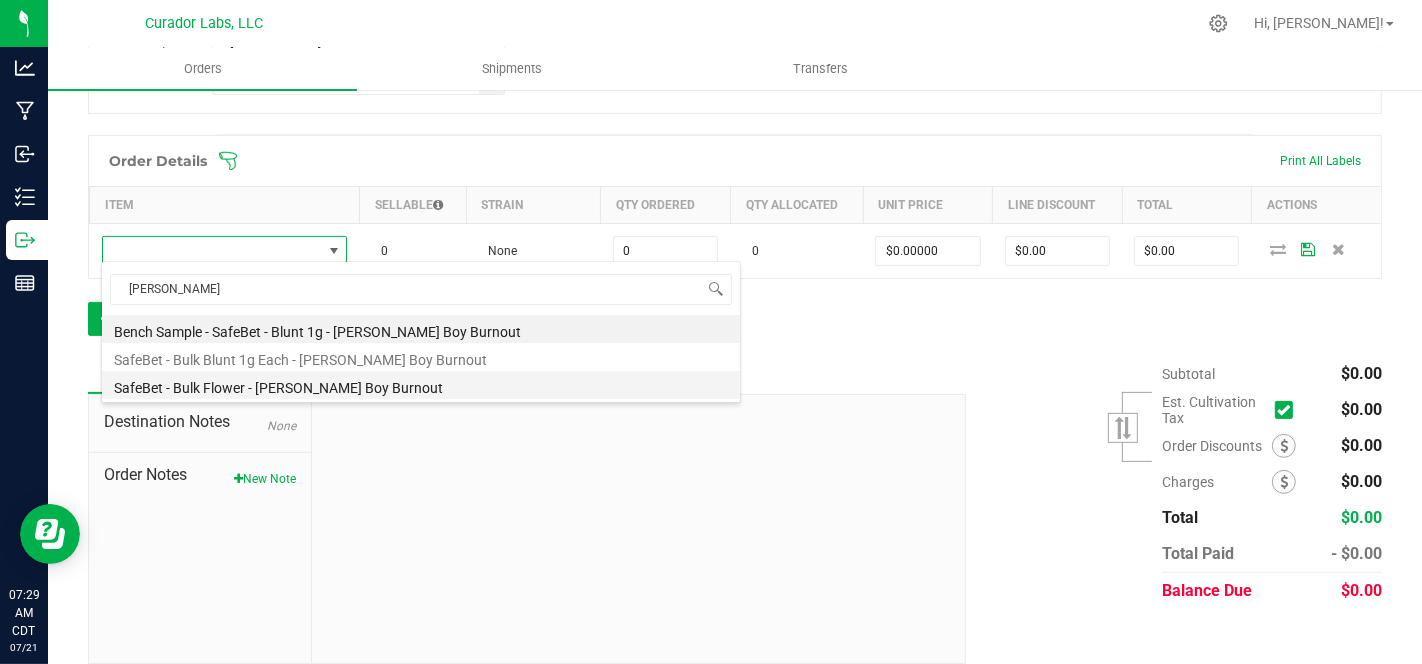 click on "SafeBet - Bulk Flower - Beamer Boy Burnout" at bounding box center (421, 385) 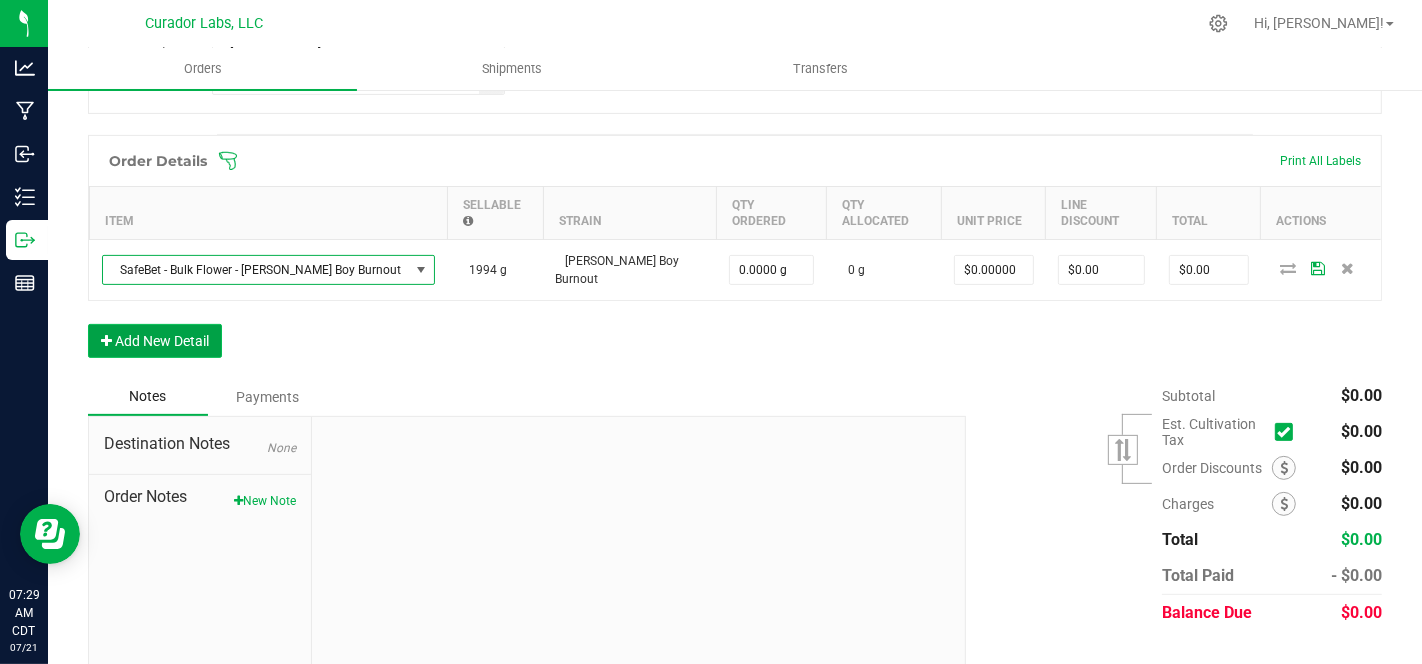 click on "Add New Detail" at bounding box center (155, 341) 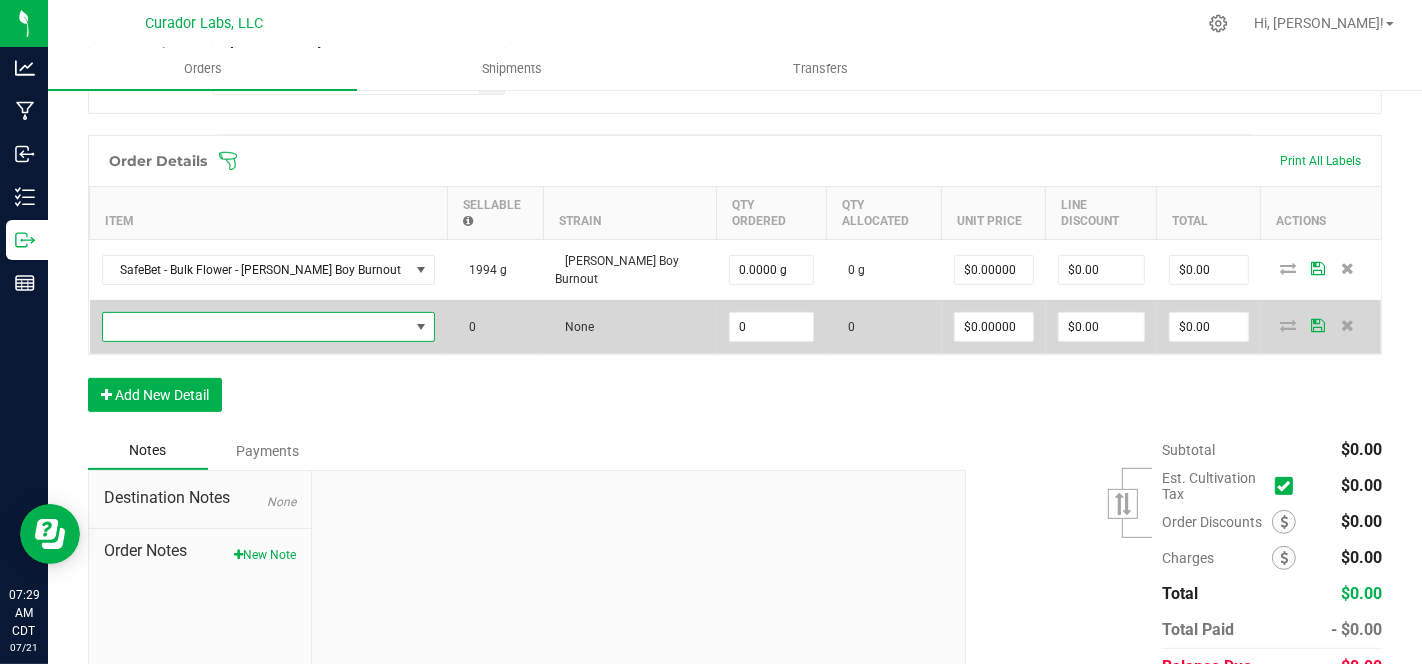 click at bounding box center [256, 327] 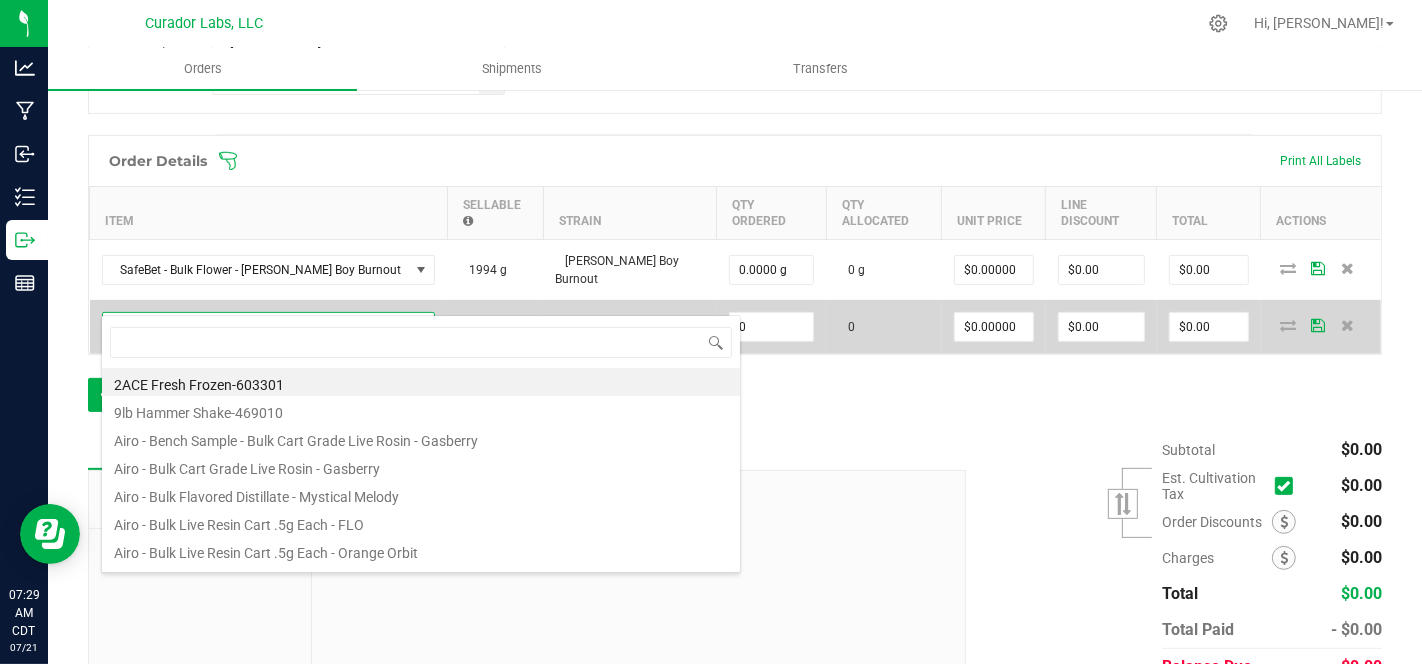 scroll, scrollTop: 99970, scrollLeft: 99716, axis: both 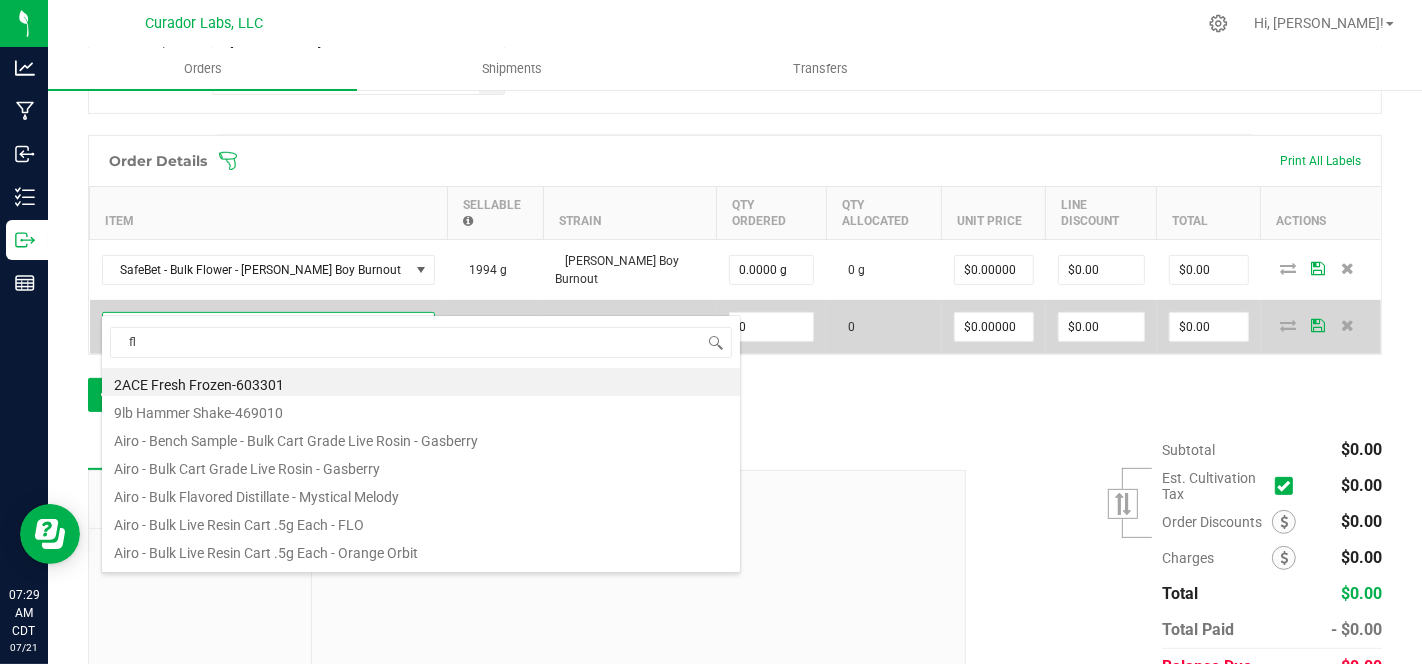 type on "f" 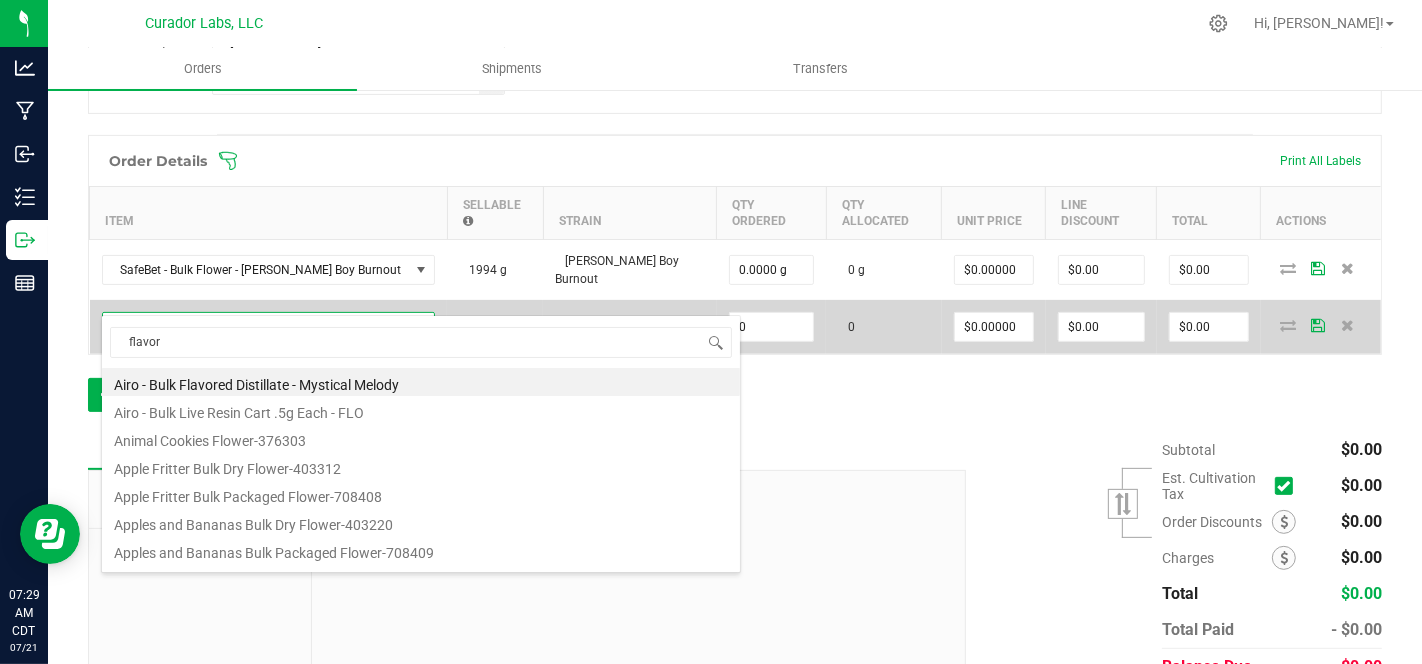 type on "flavort" 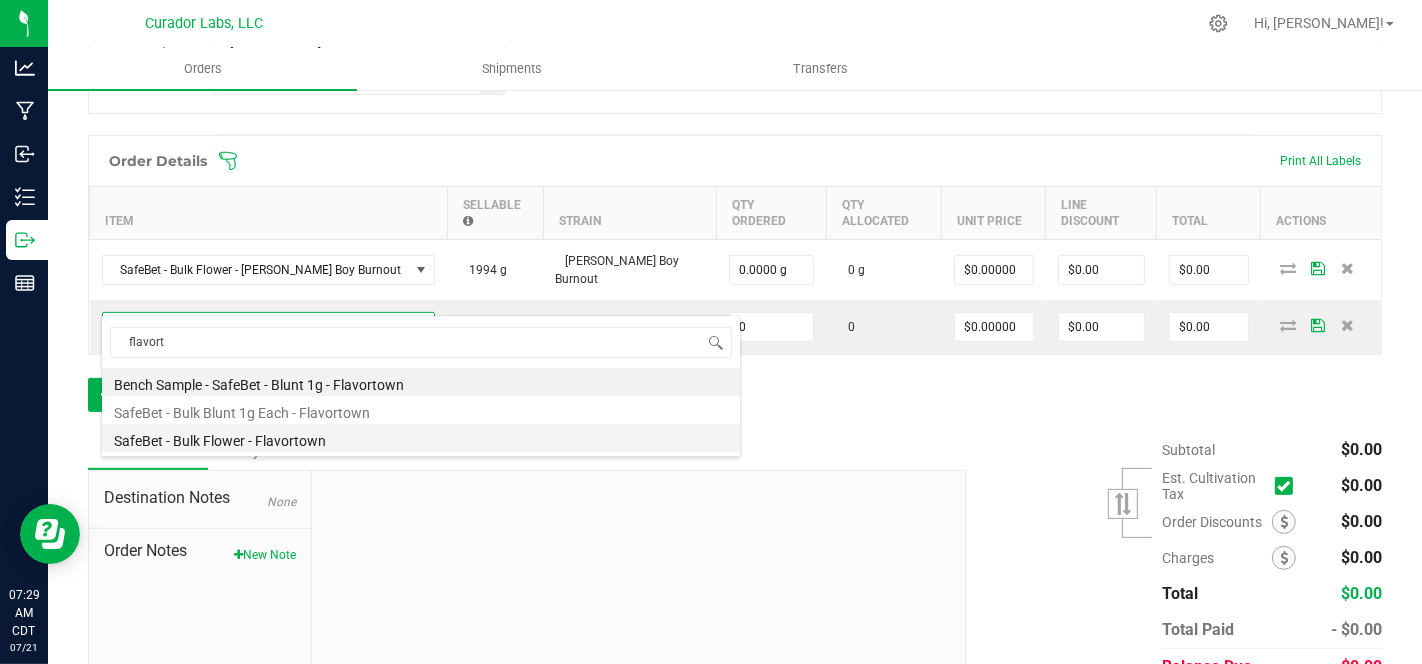 click on "SafeBet - Bulk Flower - Flavortown" at bounding box center (421, 438) 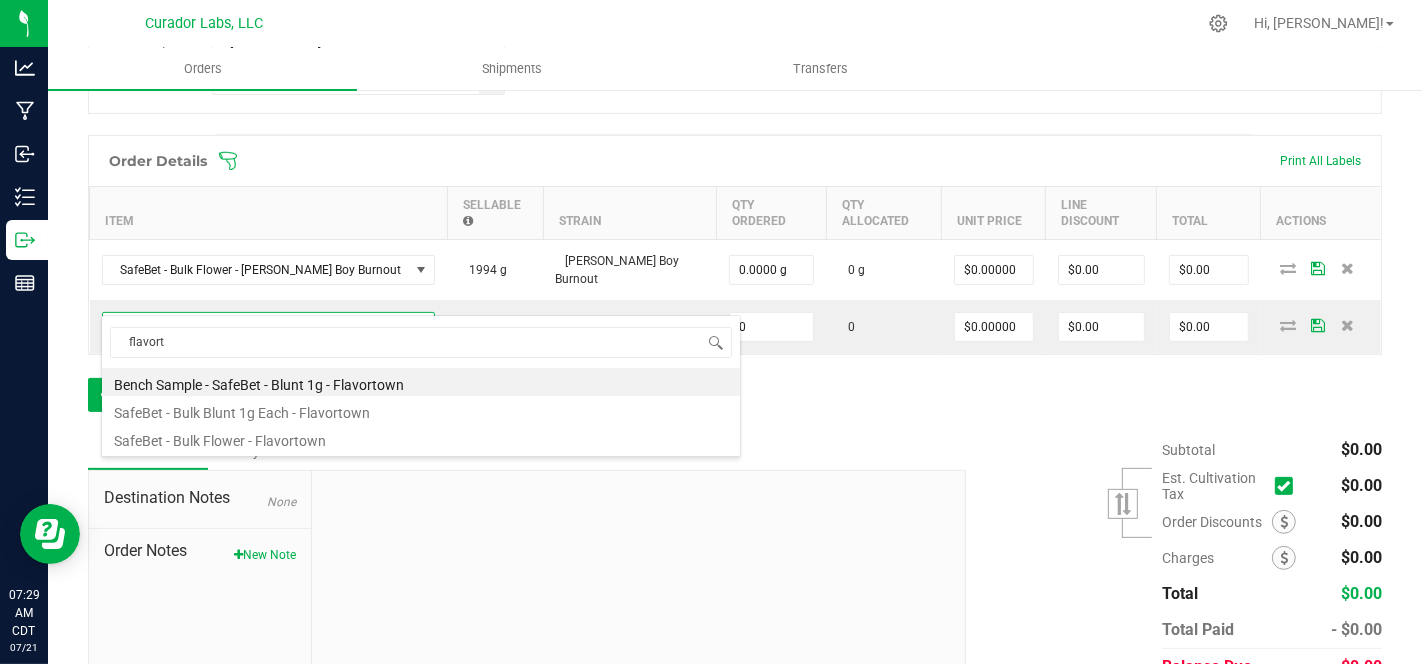 type on "0.0000 g" 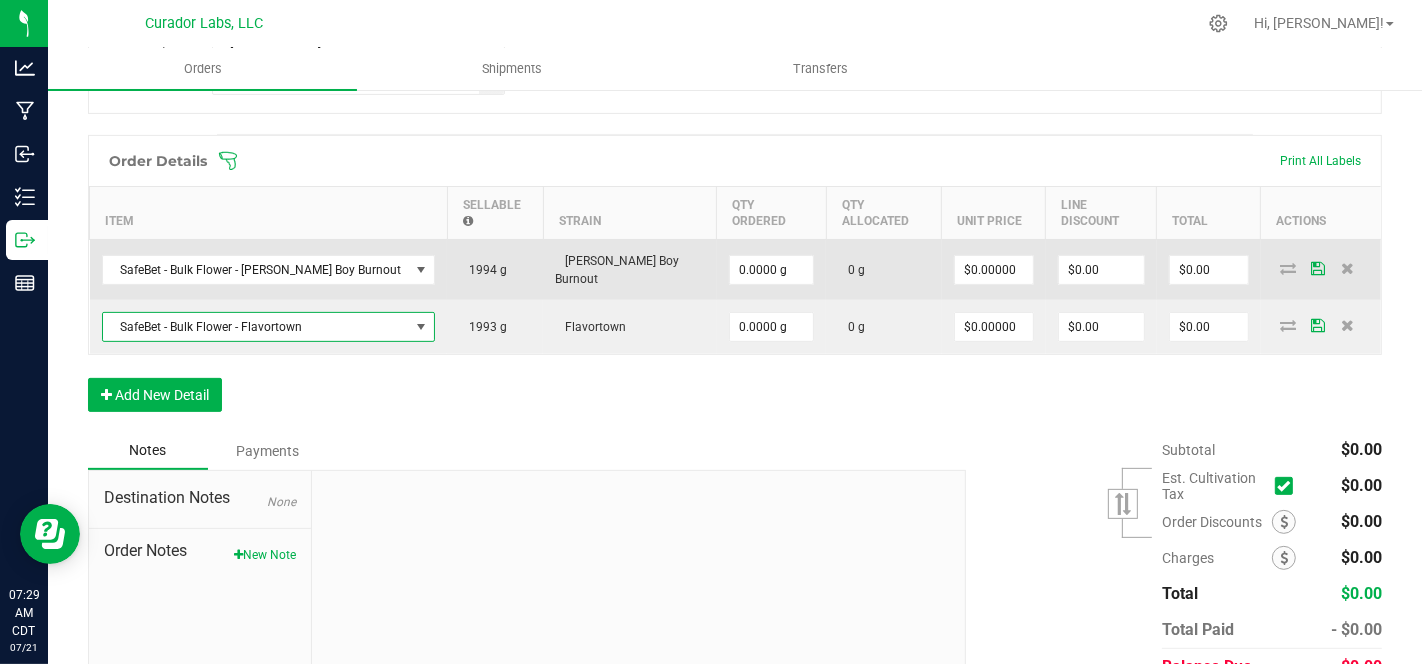 click on "0.0000 g" at bounding box center (772, 269) 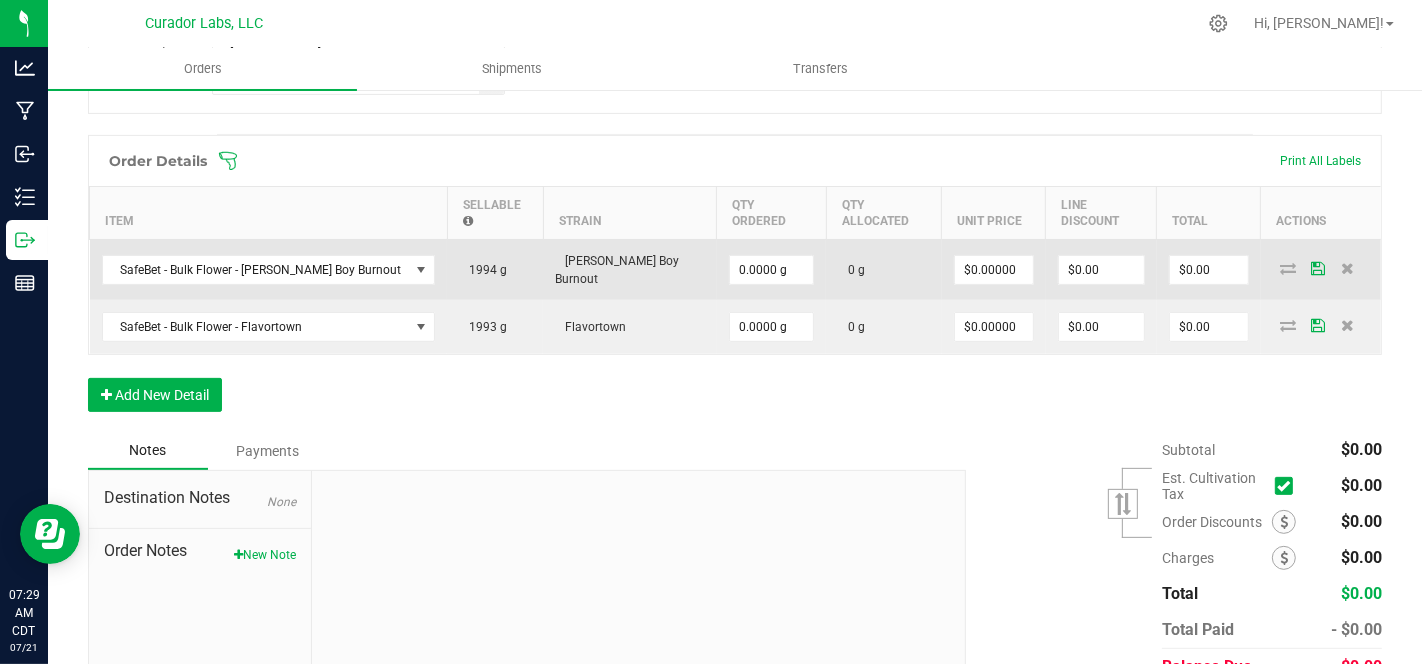 click on "0.0000 g" at bounding box center [772, 269] 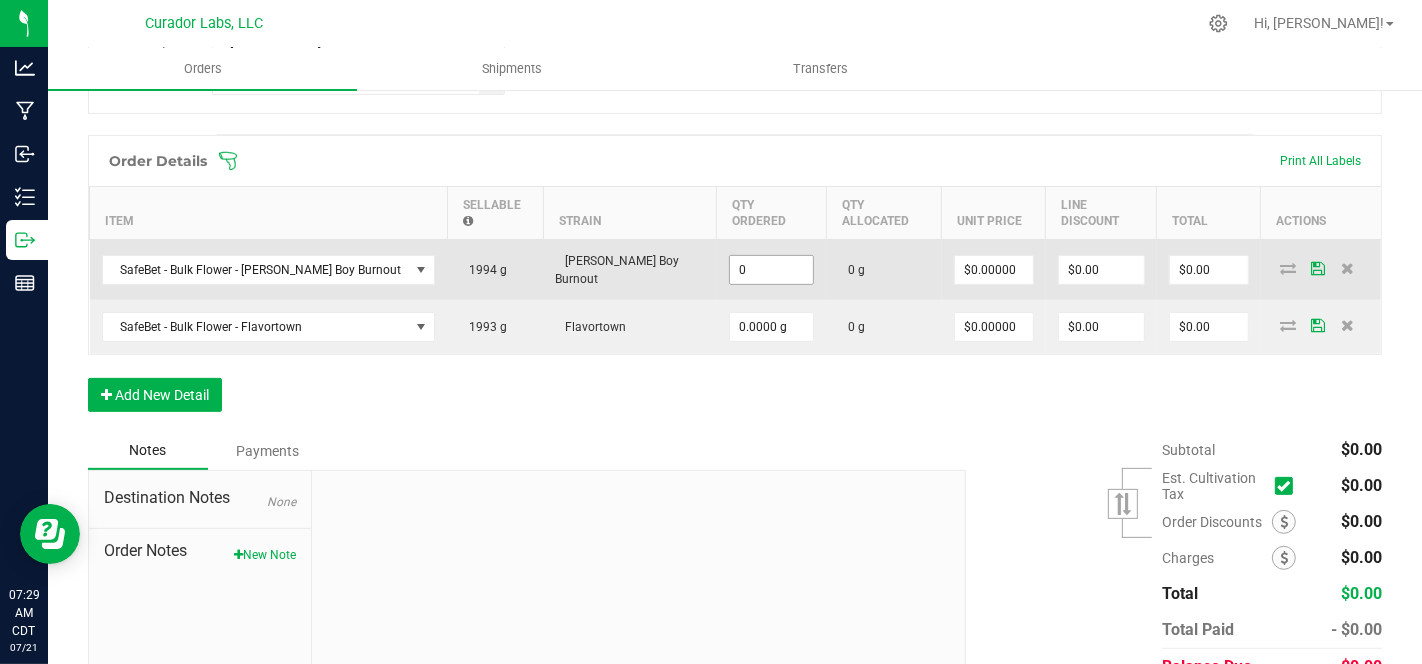 click on "0" at bounding box center [772, 270] 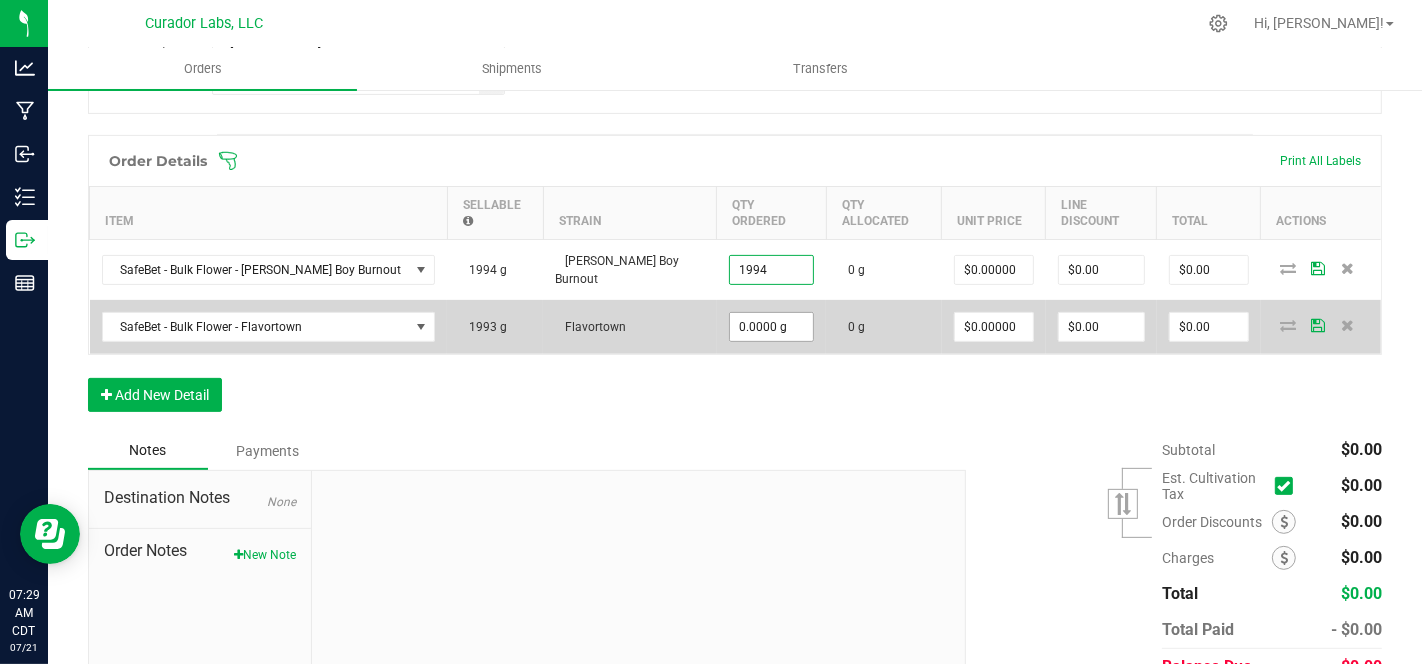 type on "1994.0000 g" 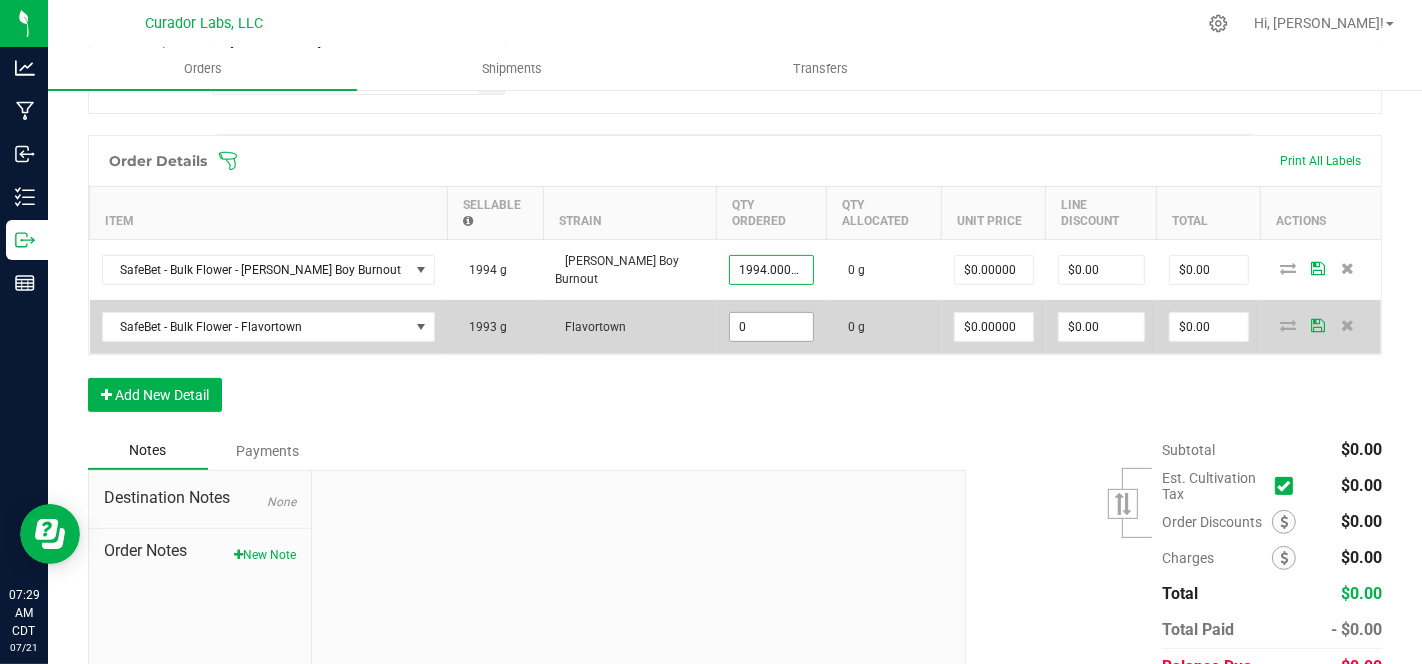click on "0" at bounding box center [772, 327] 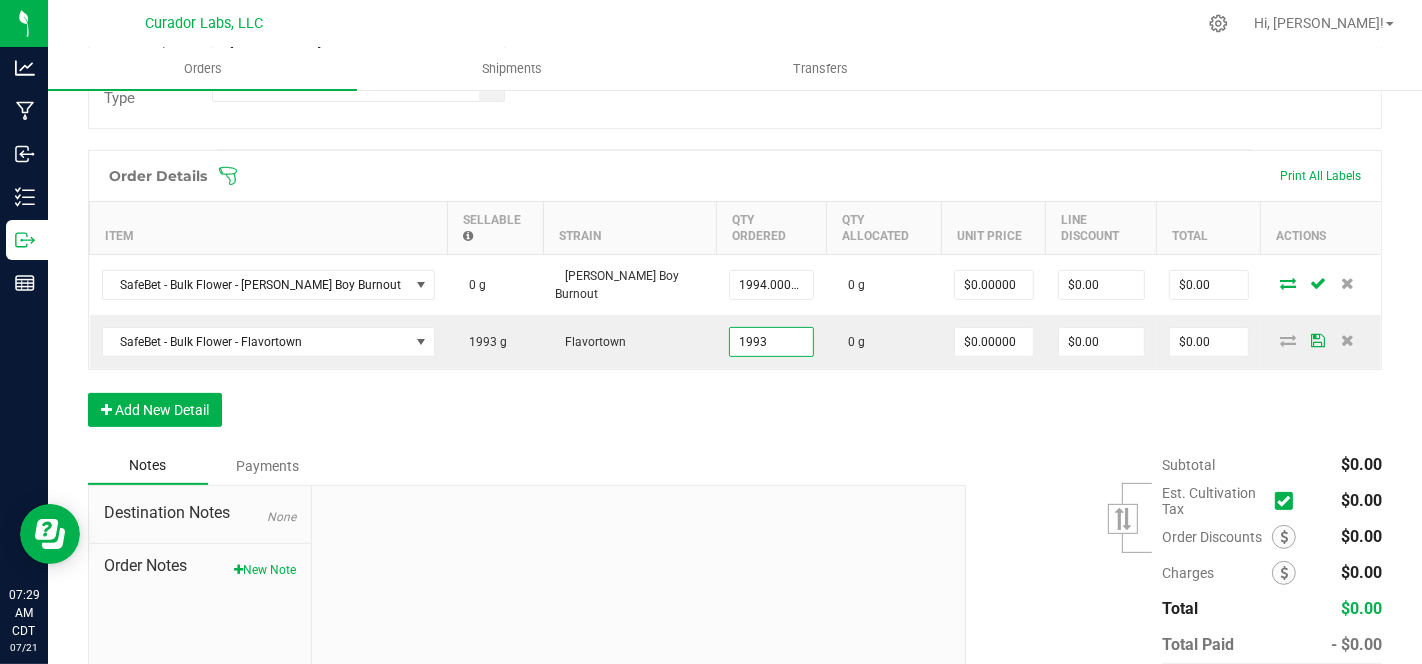 type on "1993.0000 g" 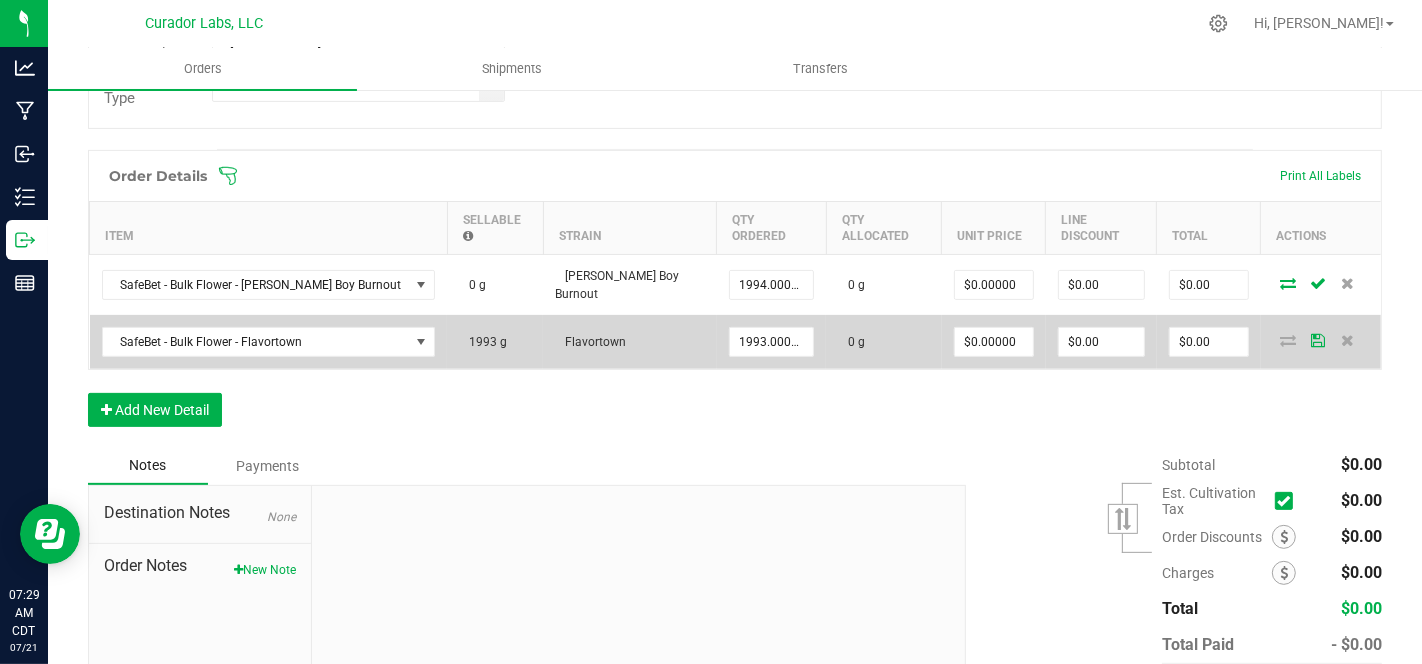 drag, startPoint x: 1068, startPoint y: 363, endPoint x: 1195, endPoint y: 338, distance: 129.43724 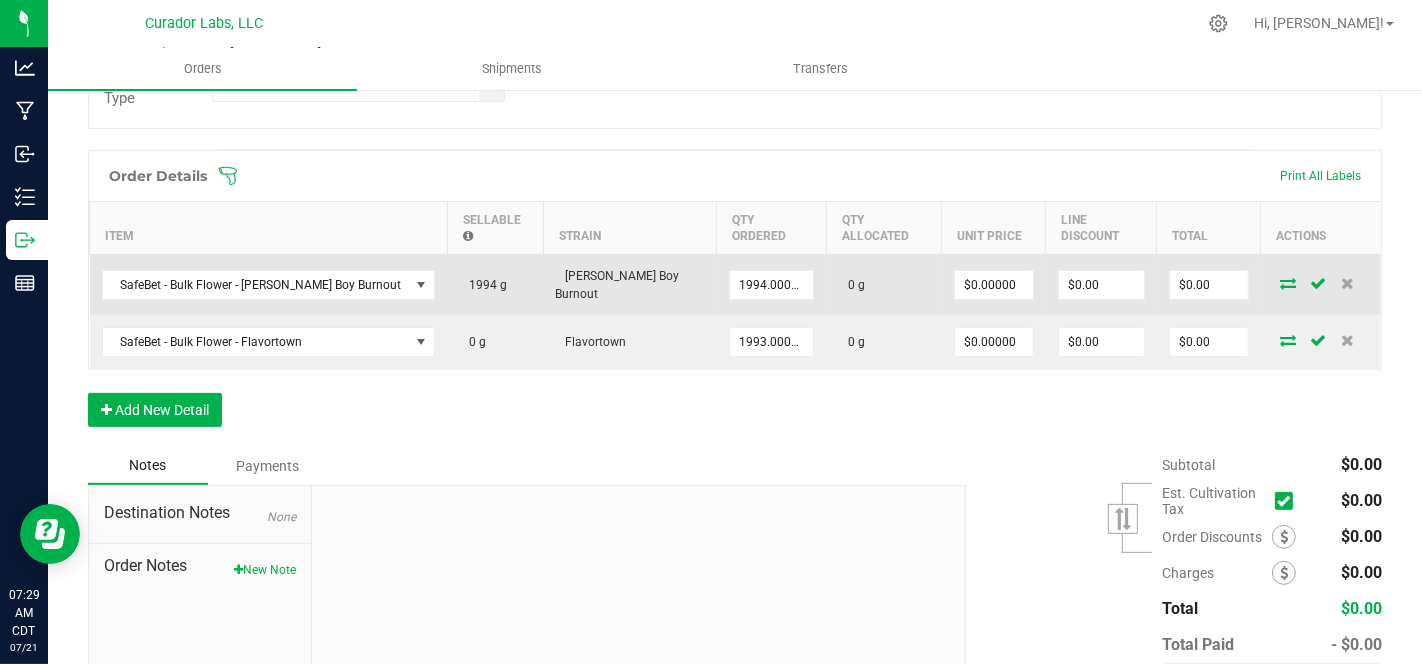 click at bounding box center (1288, 283) 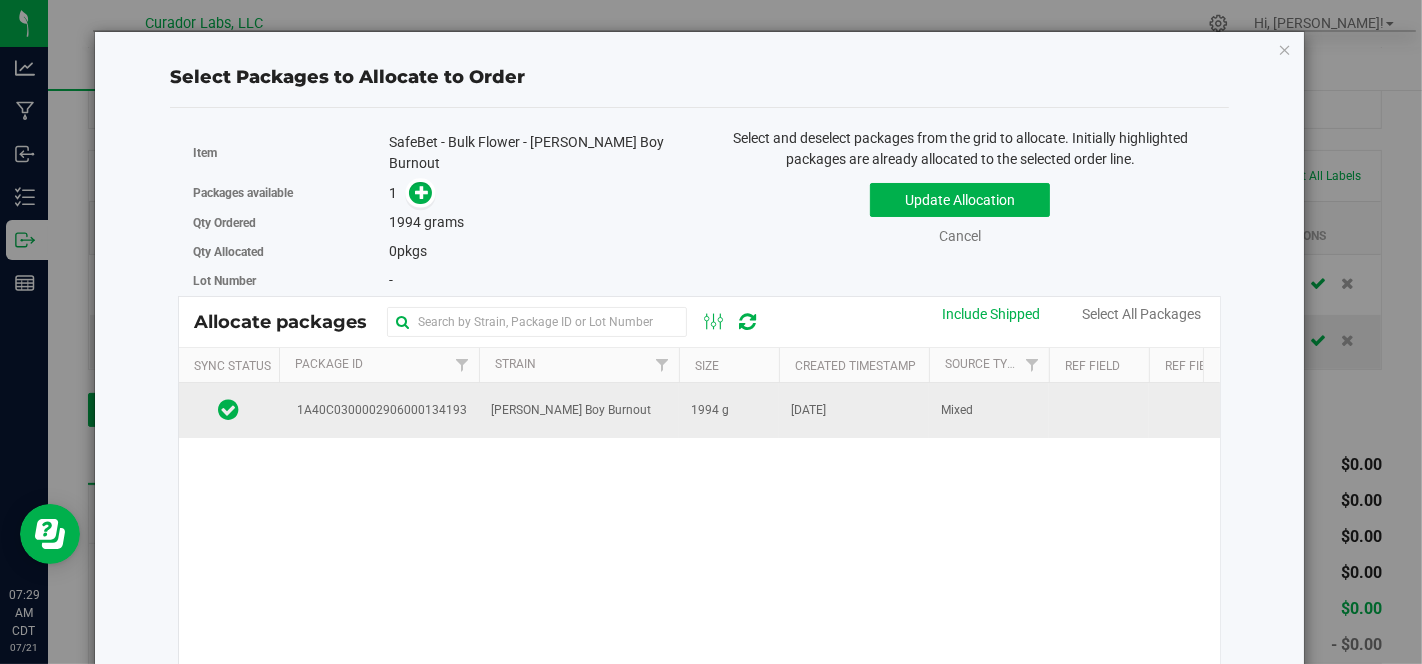 click on "Beamer Boy Burnout" at bounding box center [579, 410] 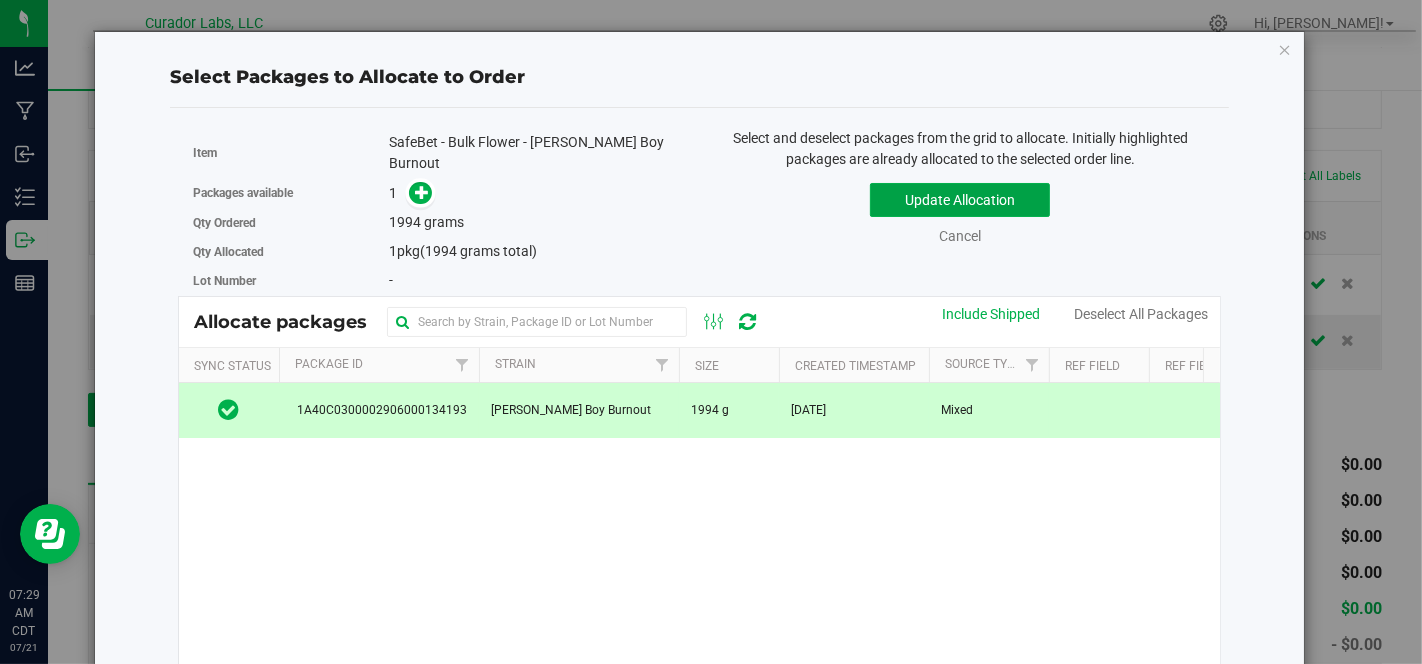 drag, startPoint x: 913, startPoint y: 192, endPoint x: 980, endPoint y: 204, distance: 68.06615 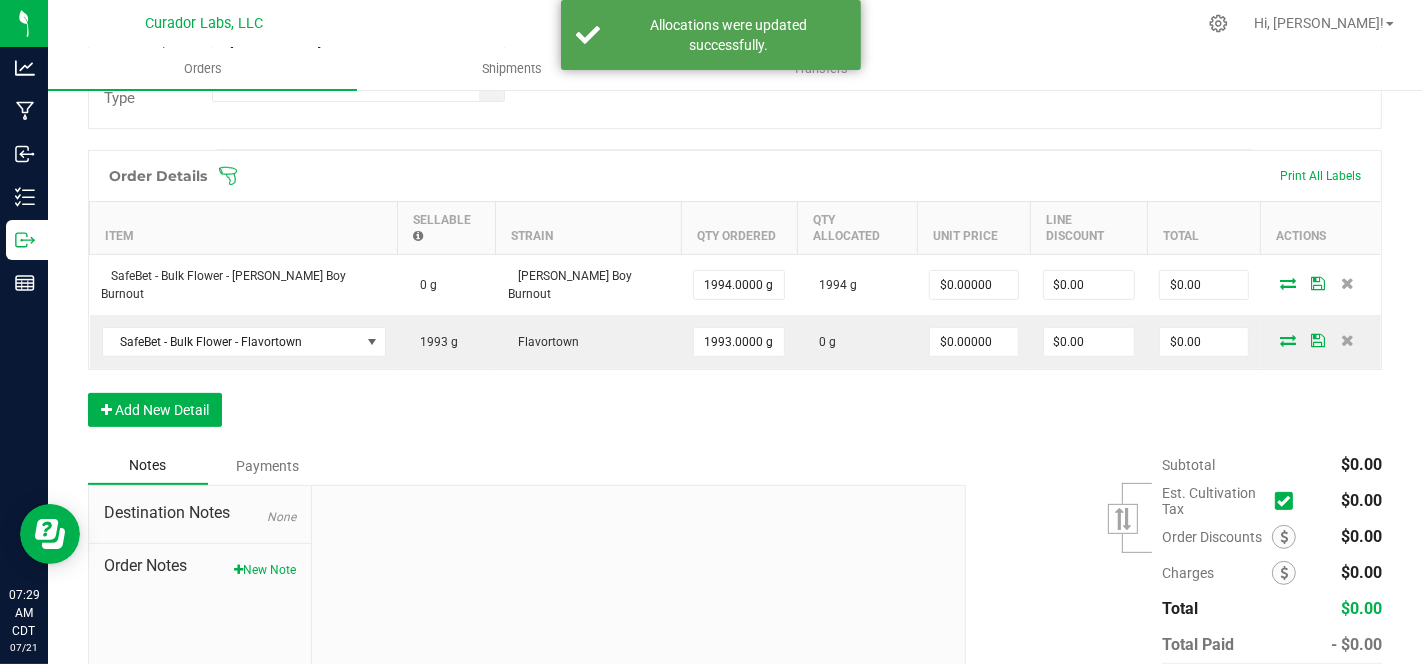 click at bounding box center (1288, 340) 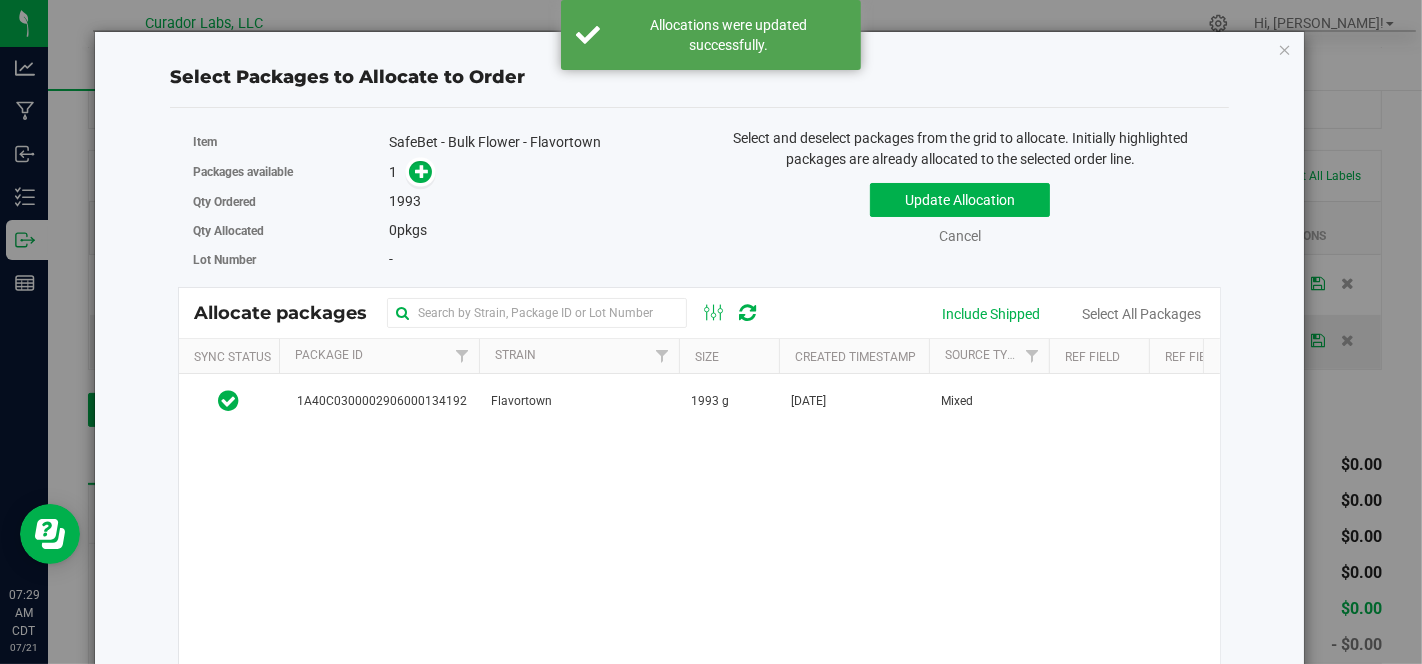 drag, startPoint x: 652, startPoint y: 393, endPoint x: 831, endPoint y: 308, distance: 198.15651 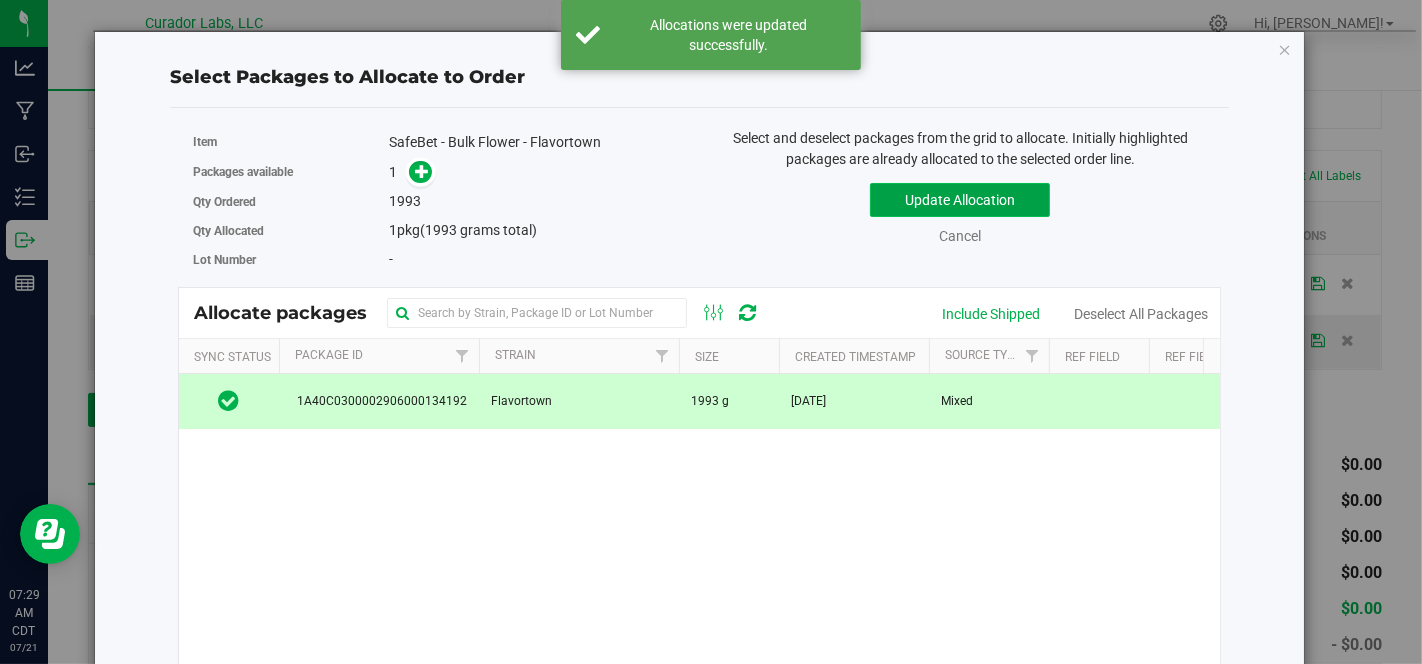 click on "Update Allocation" at bounding box center [960, 200] 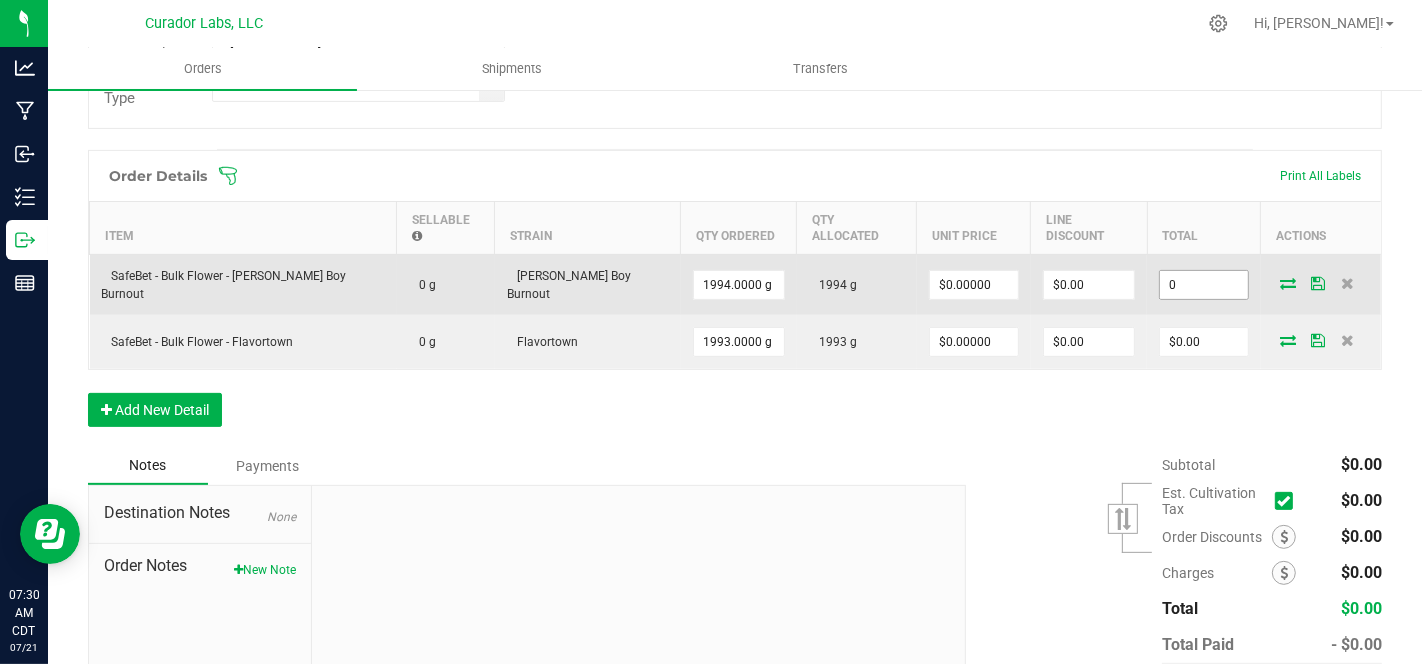 click on "0" at bounding box center [1204, 285] 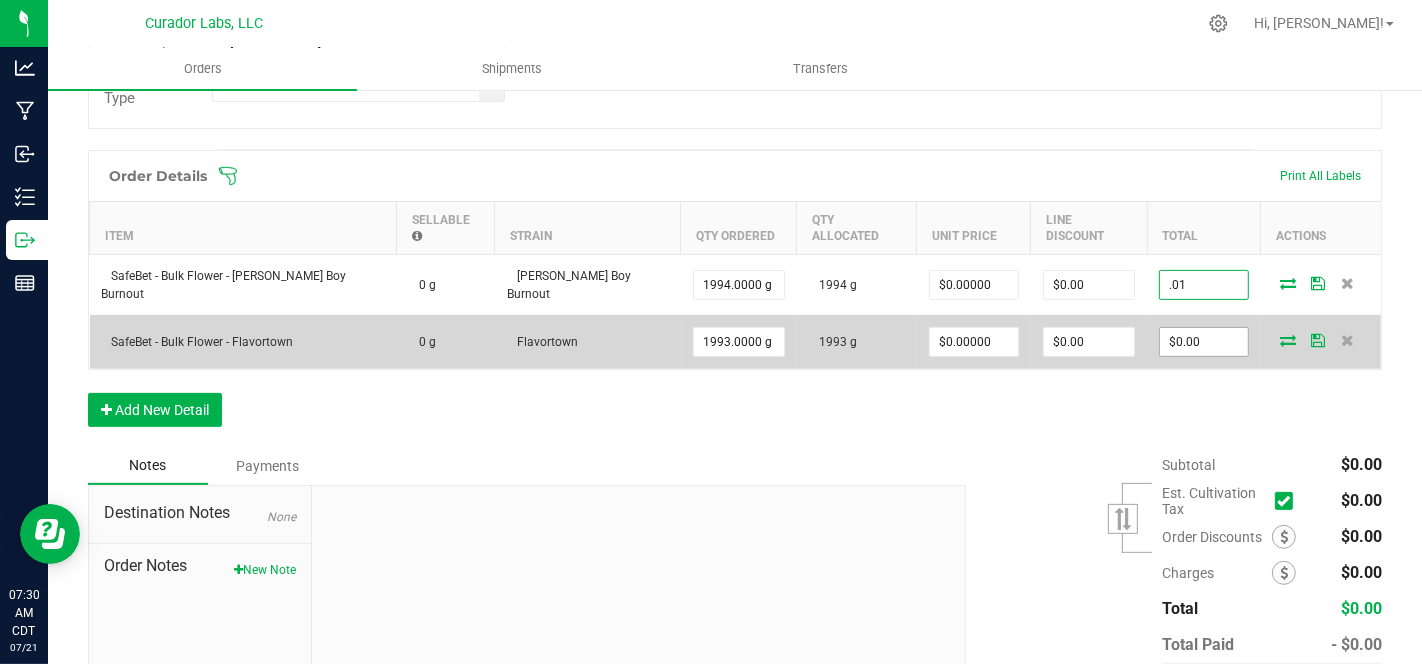 type on ".01" 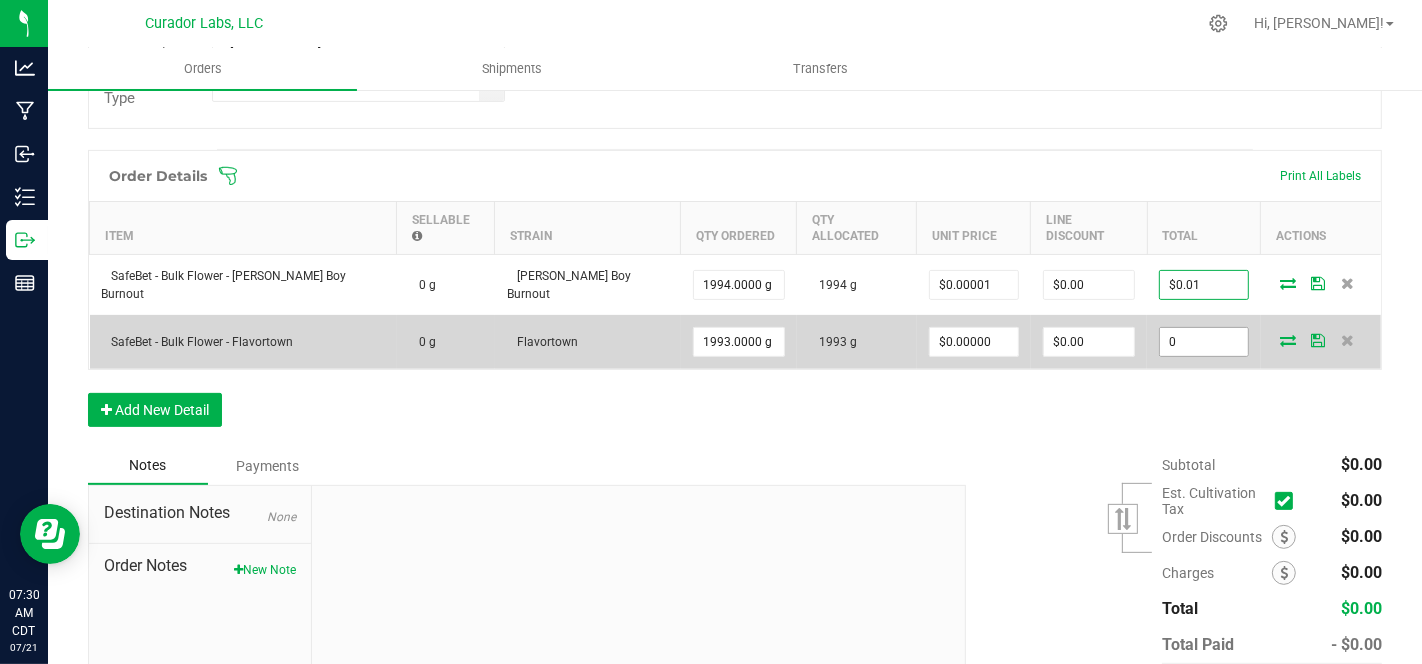click on "0" at bounding box center [1204, 342] 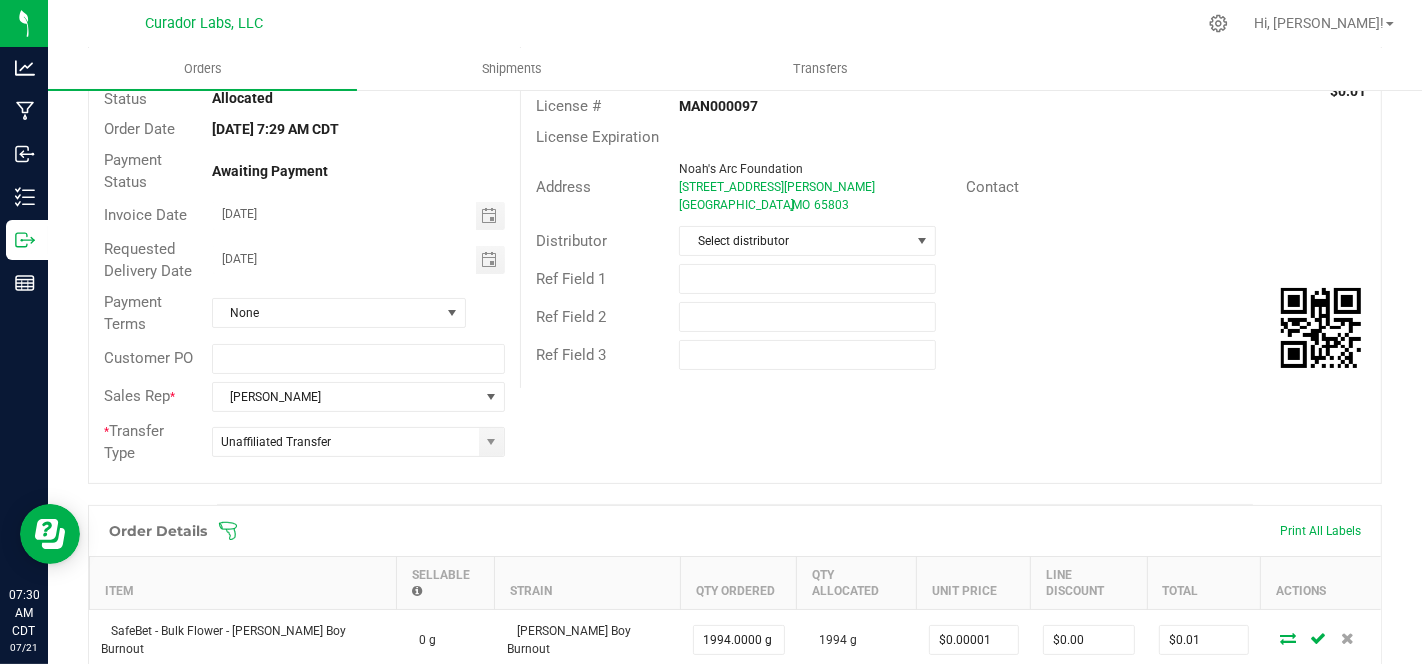 scroll, scrollTop: 0, scrollLeft: 0, axis: both 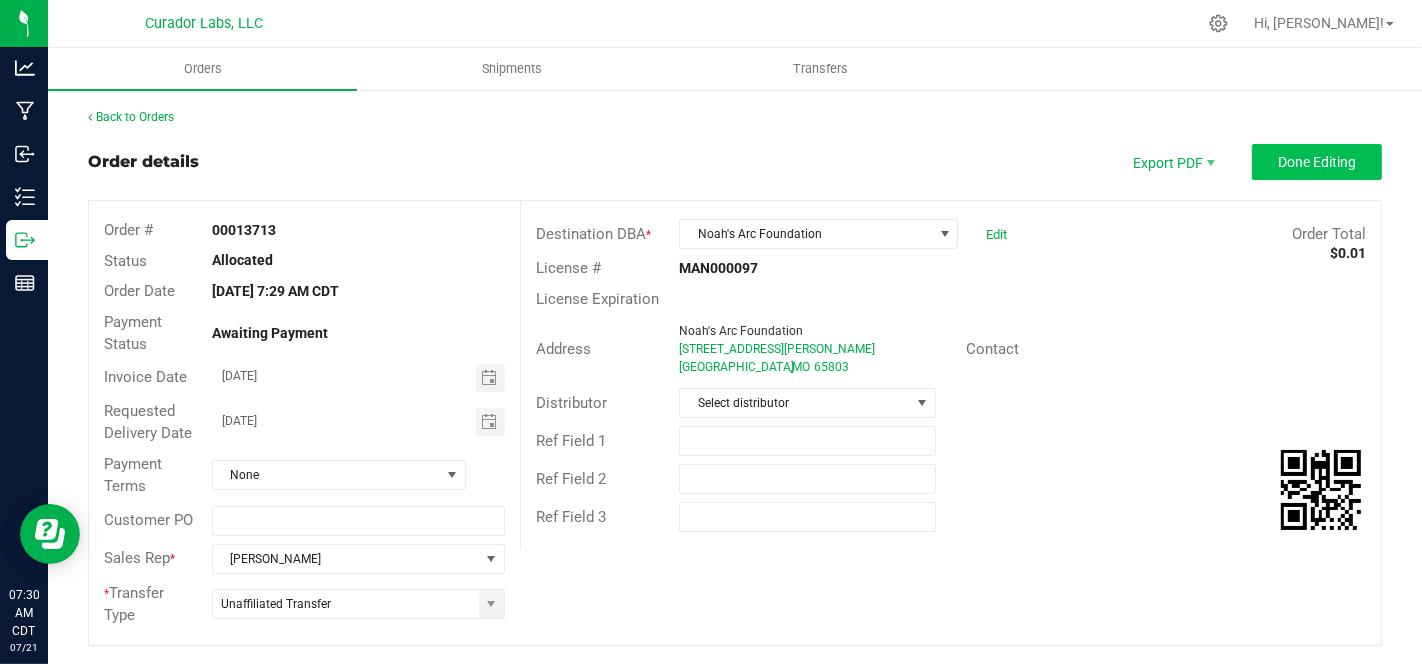 type on ".01" 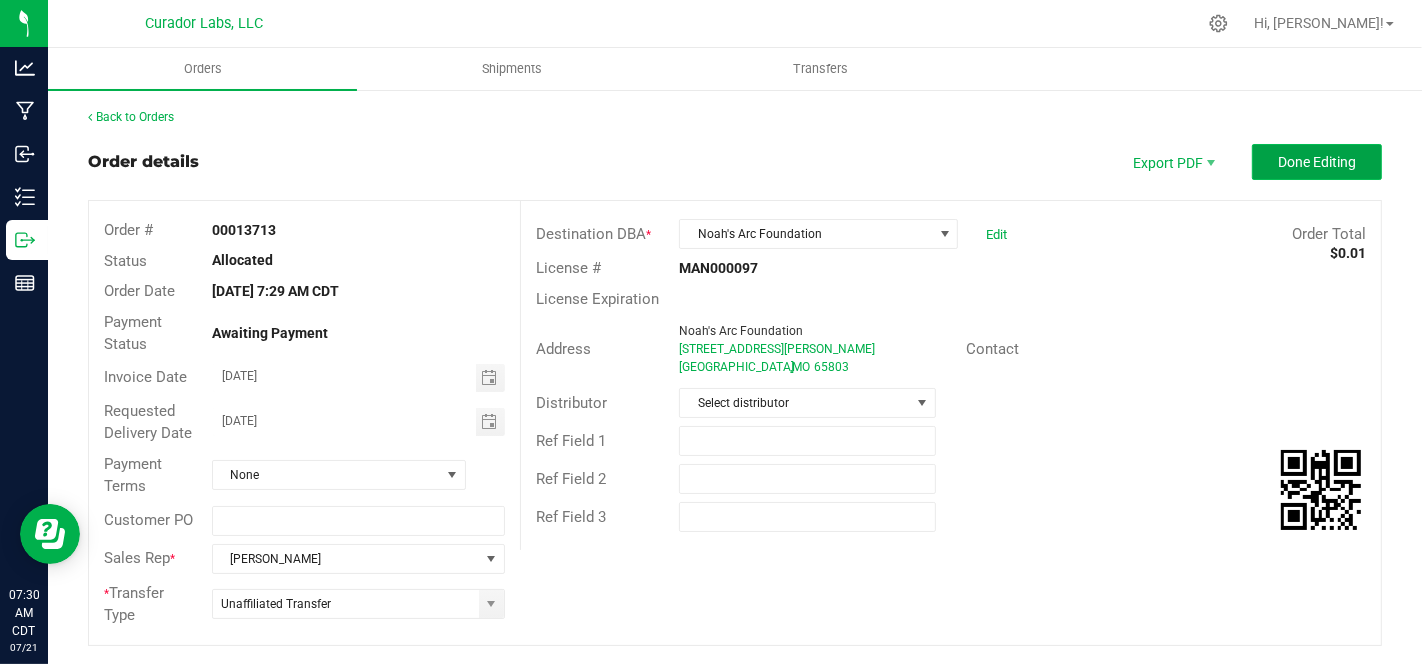 type on "$0.00001" 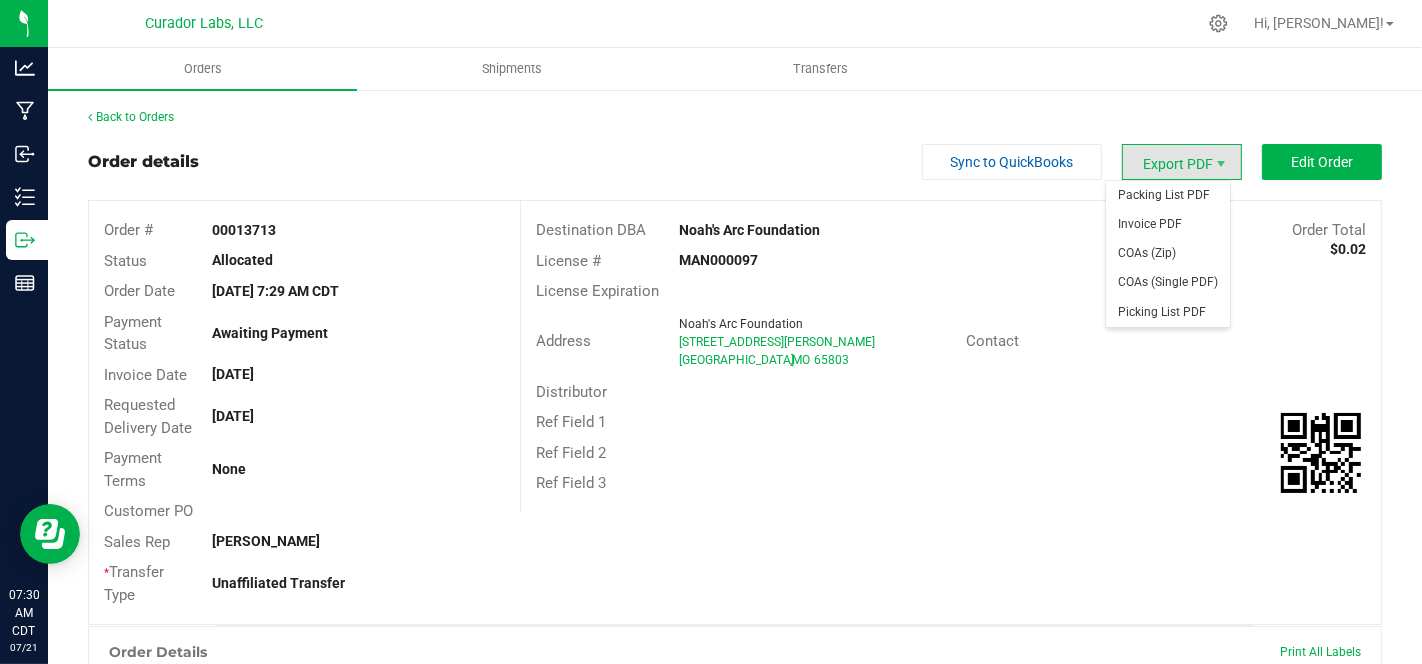 click on "Export PDF" at bounding box center (1182, 162) 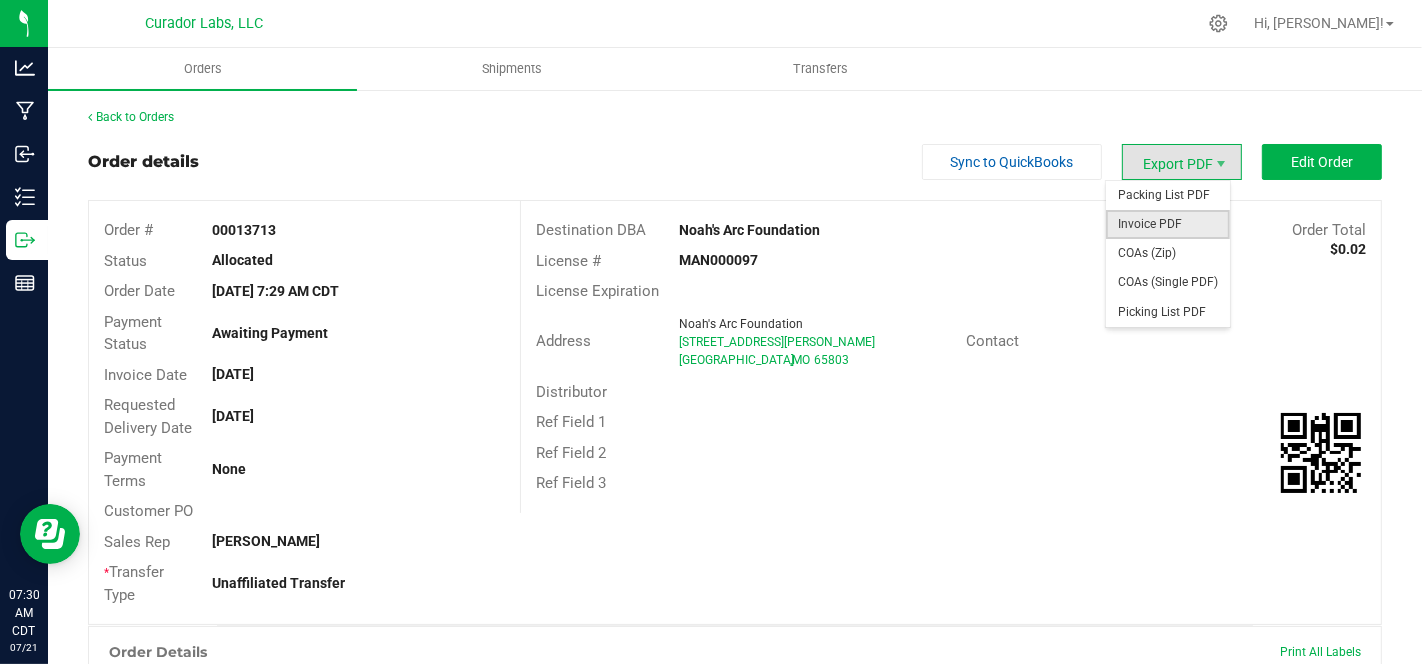 click on "Invoice PDF" at bounding box center [1168, 224] 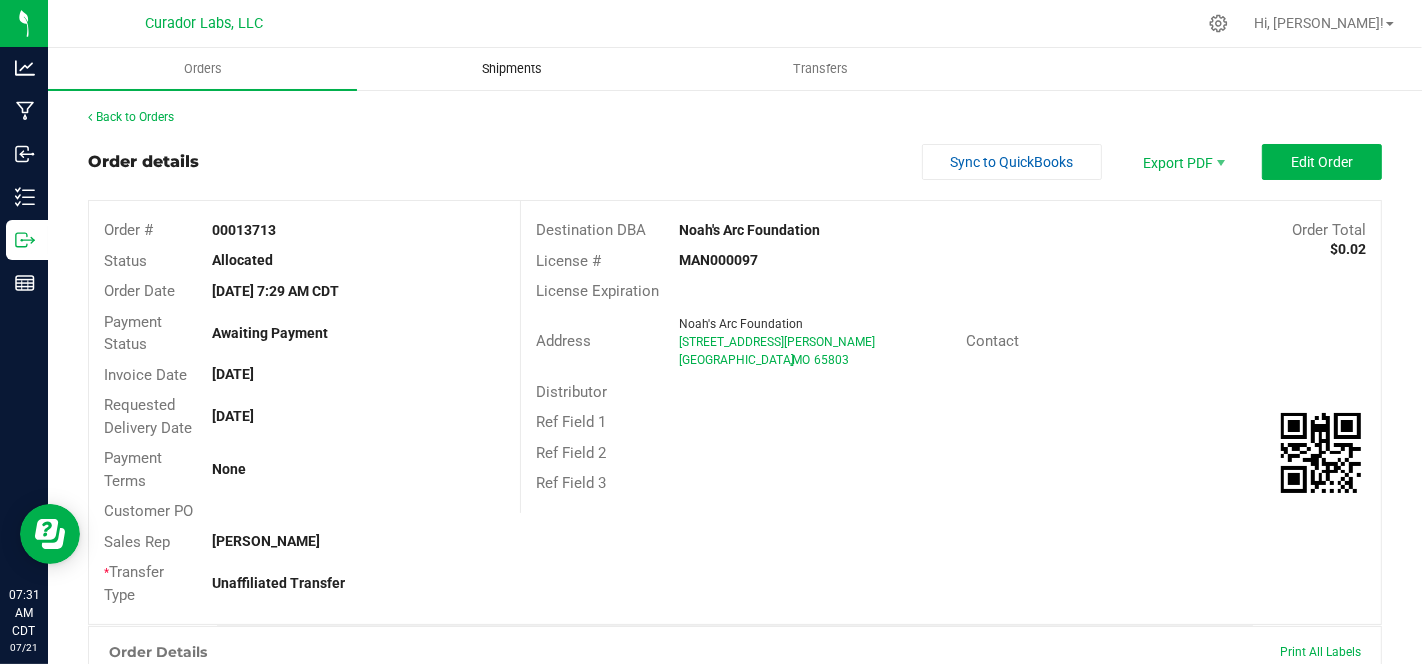 click on "Shipments" at bounding box center (512, 69) 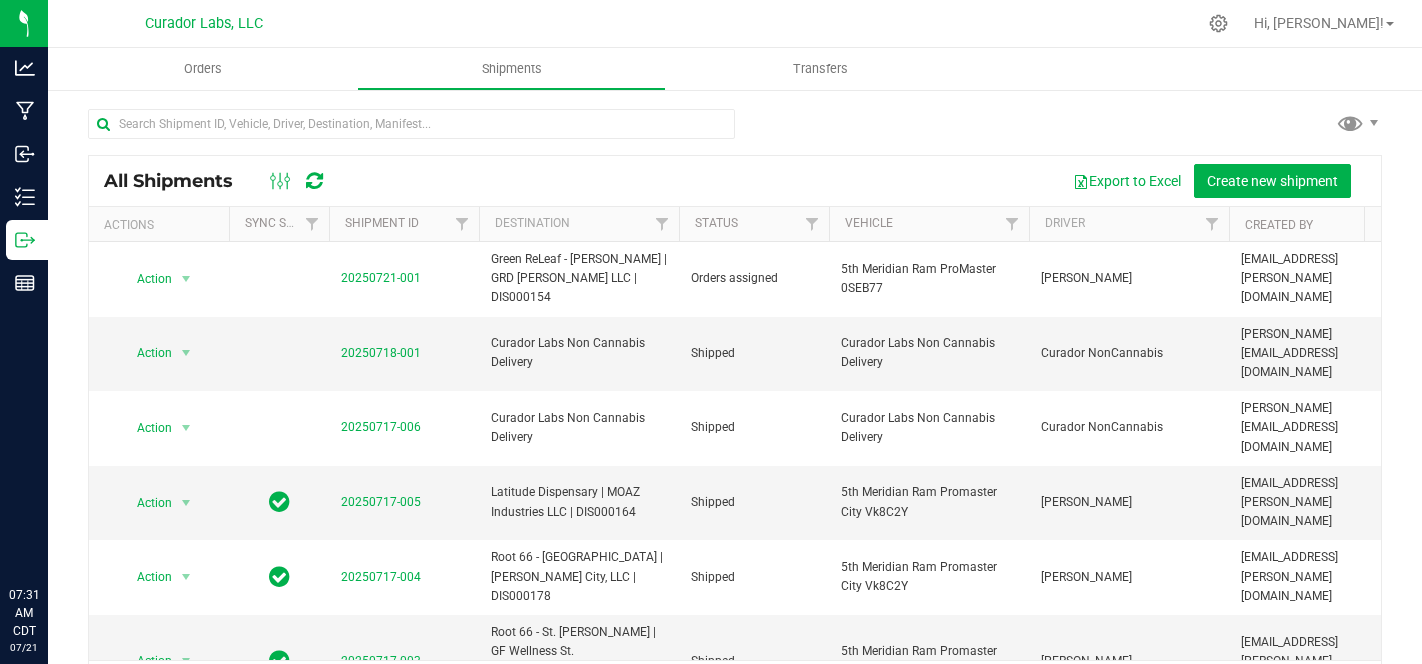 scroll, scrollTop: 0, scrollLeft: 0, axis: both 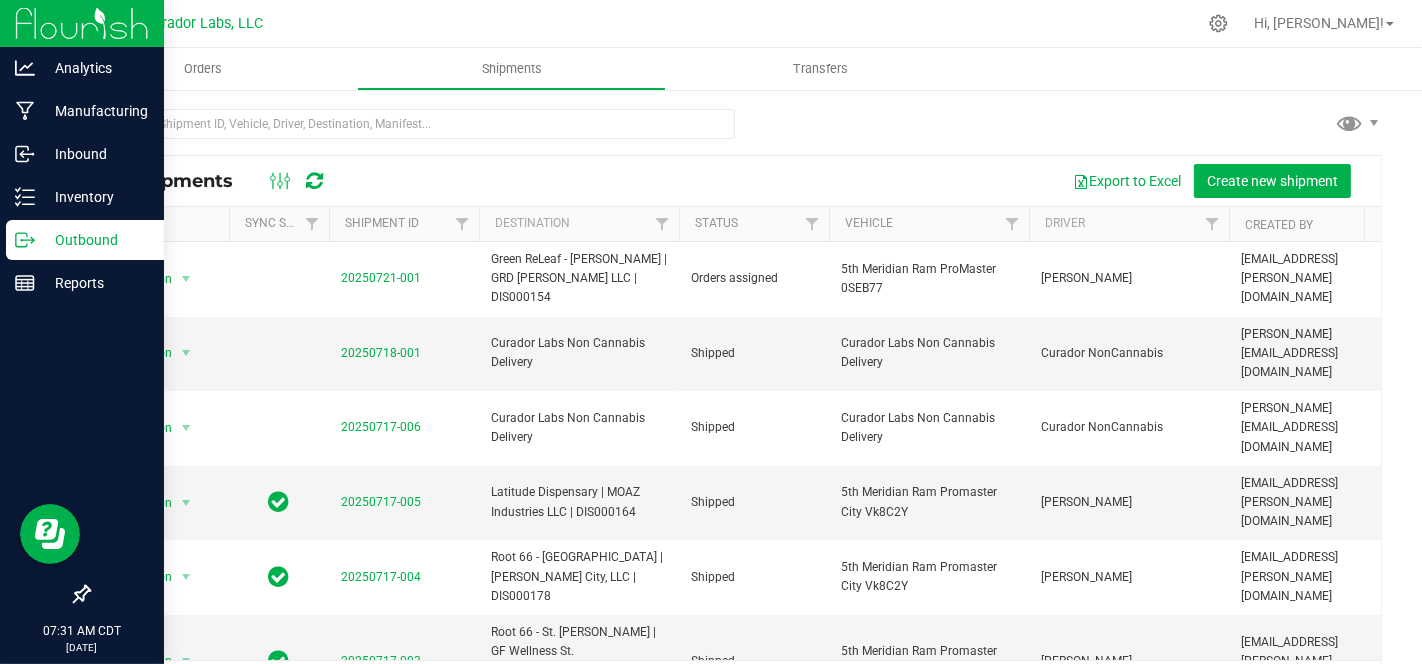 click on "Outbound" at bounding box center (85, 240) 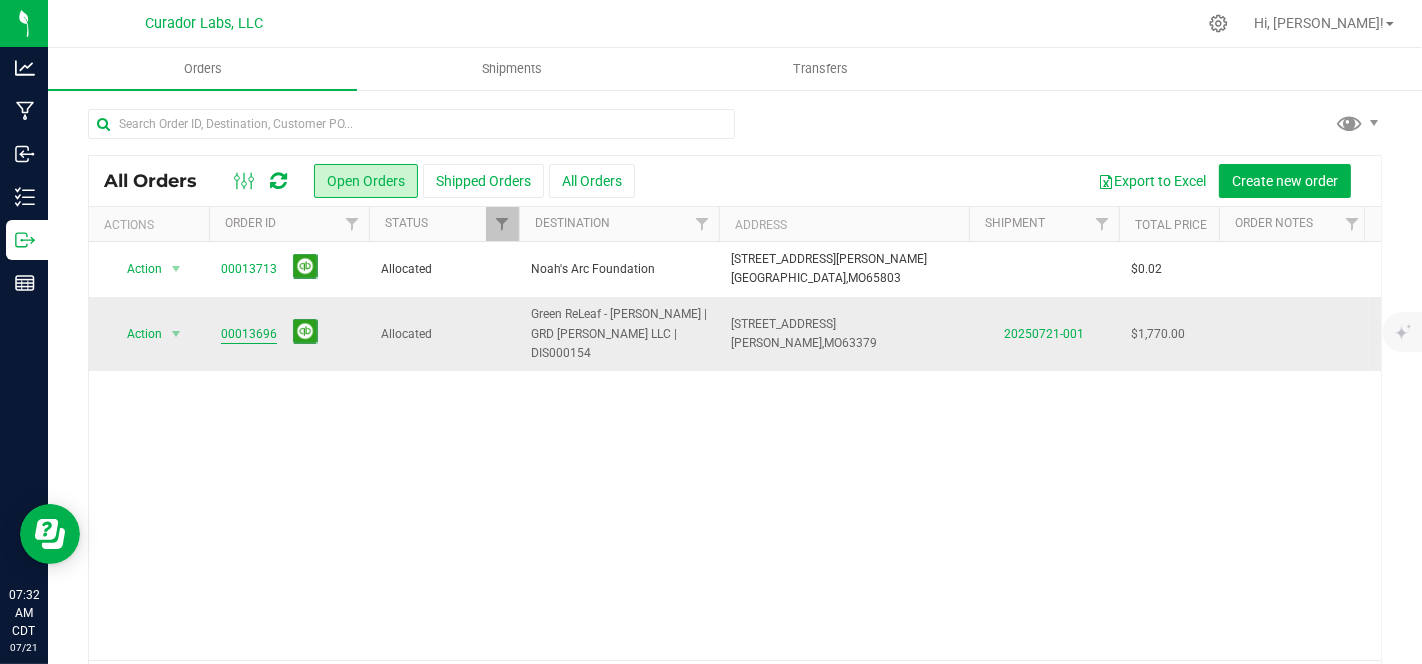 click on "00013696" at bounding box center [249, 334] 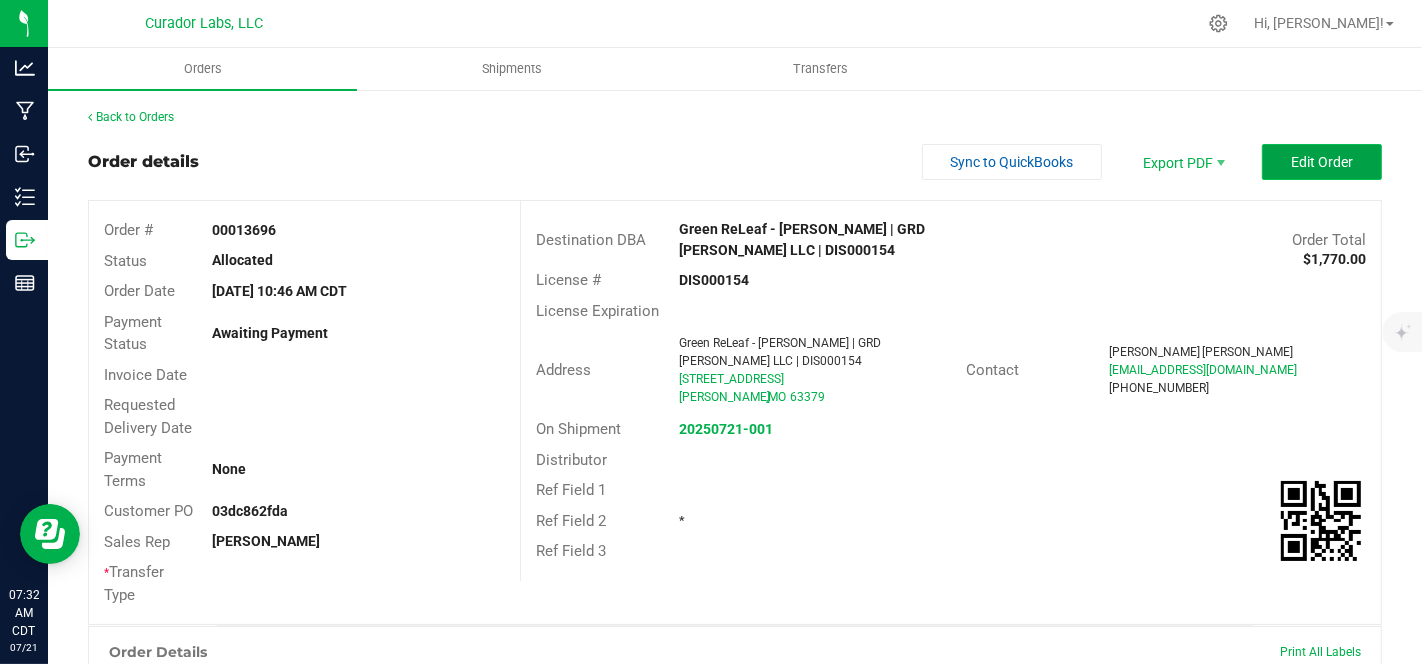 click on "Edit Order" at bounding box center [1322, 162] 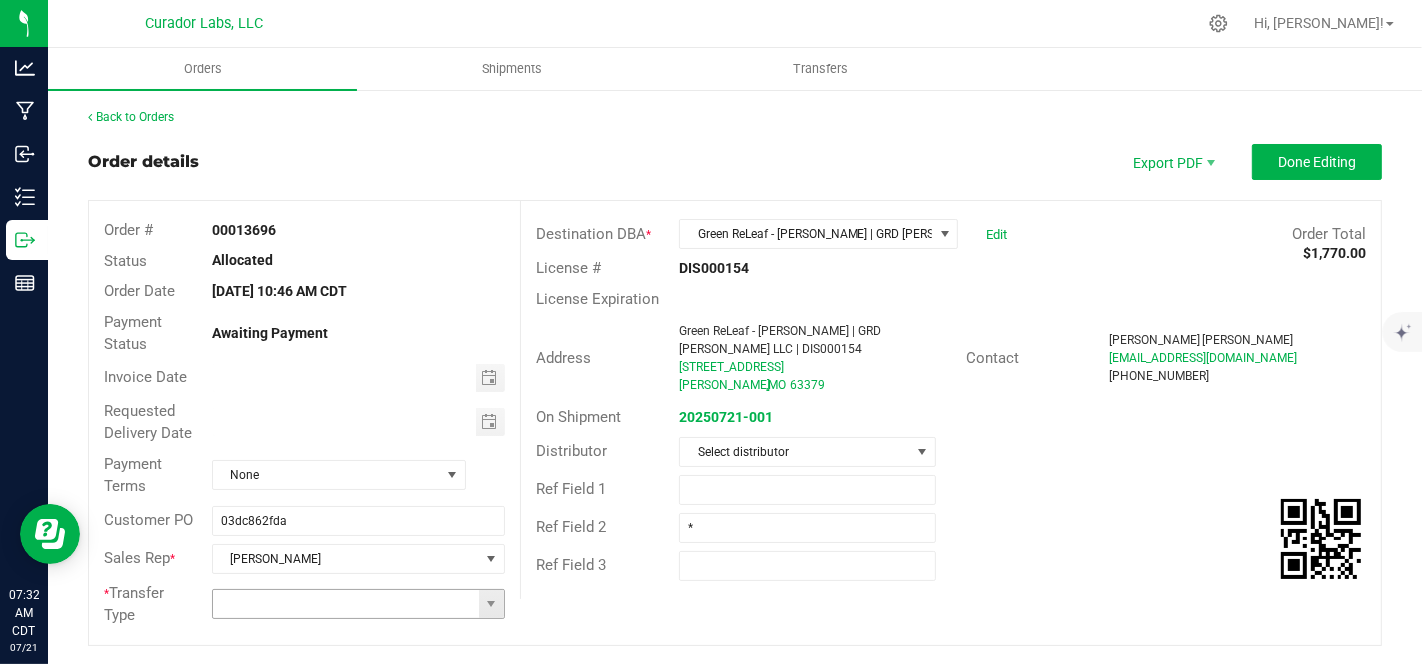click at bounding box center [491, 604] 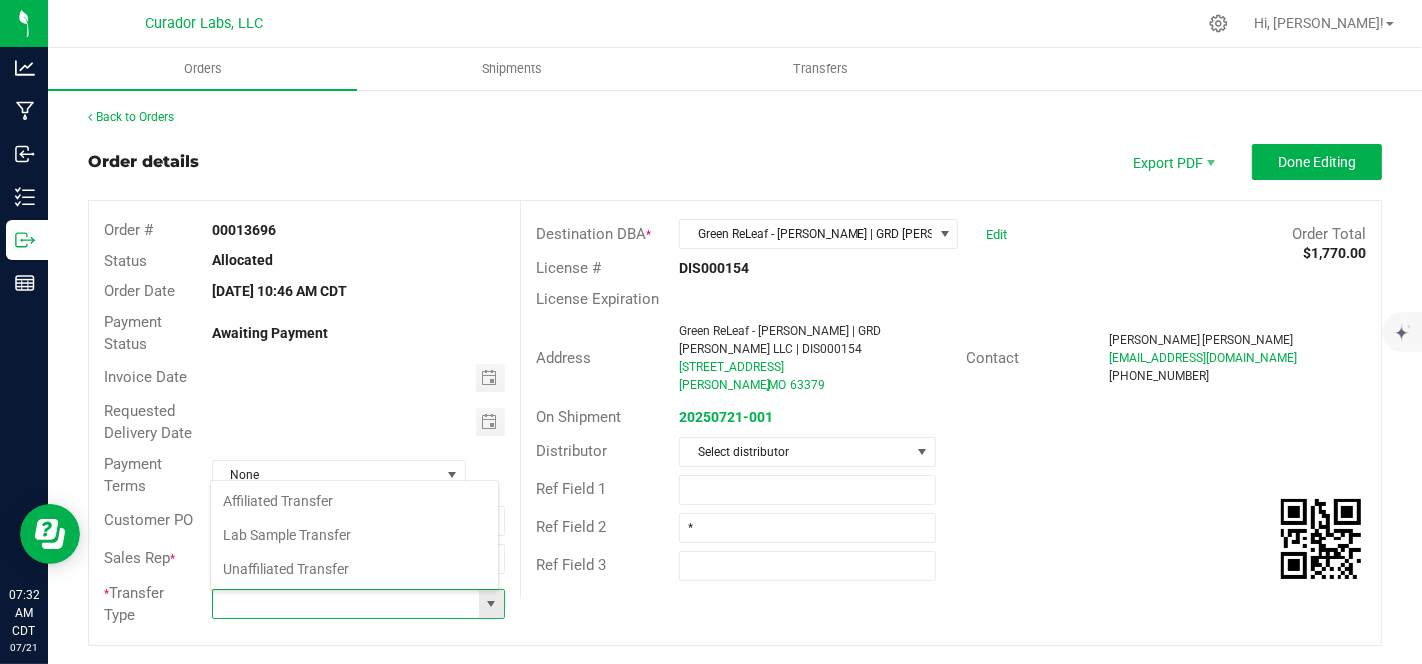 scroll, scrollTop: 99970, scrollLeft: 99711, axis: both 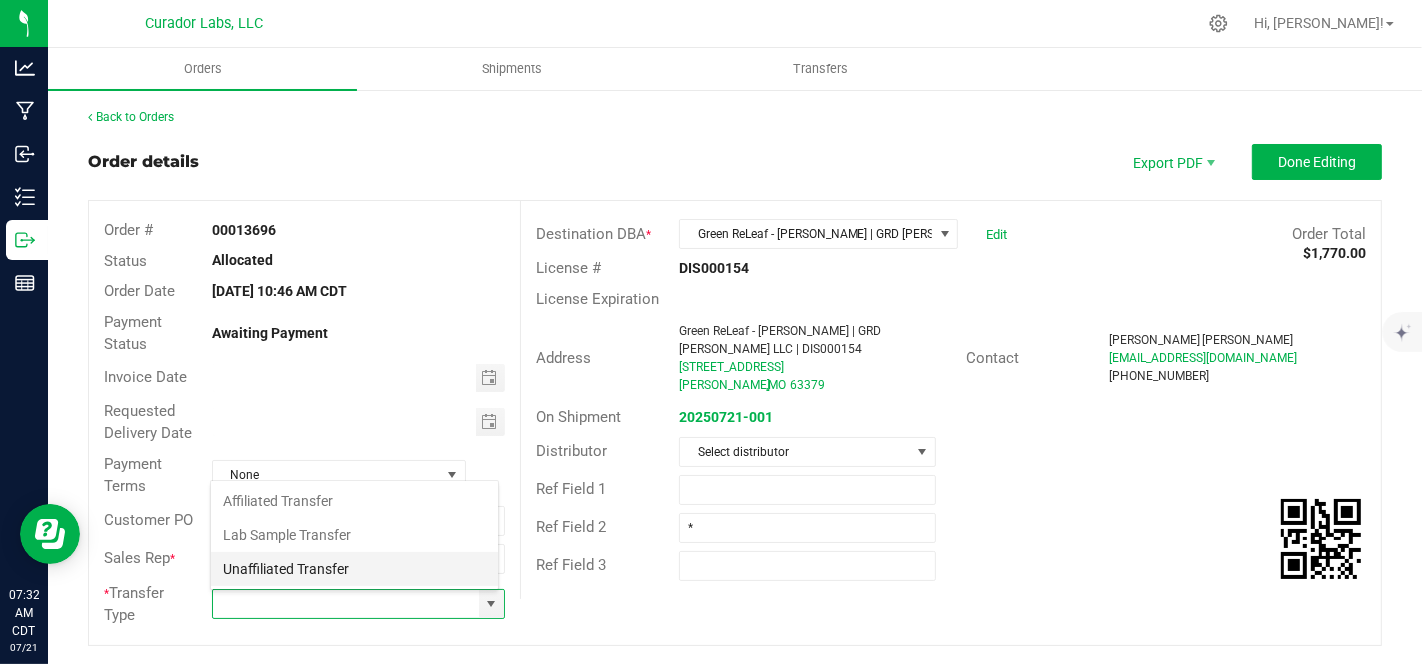 click on "Unaffiliated Transfer" at bounding box center [354, 569] 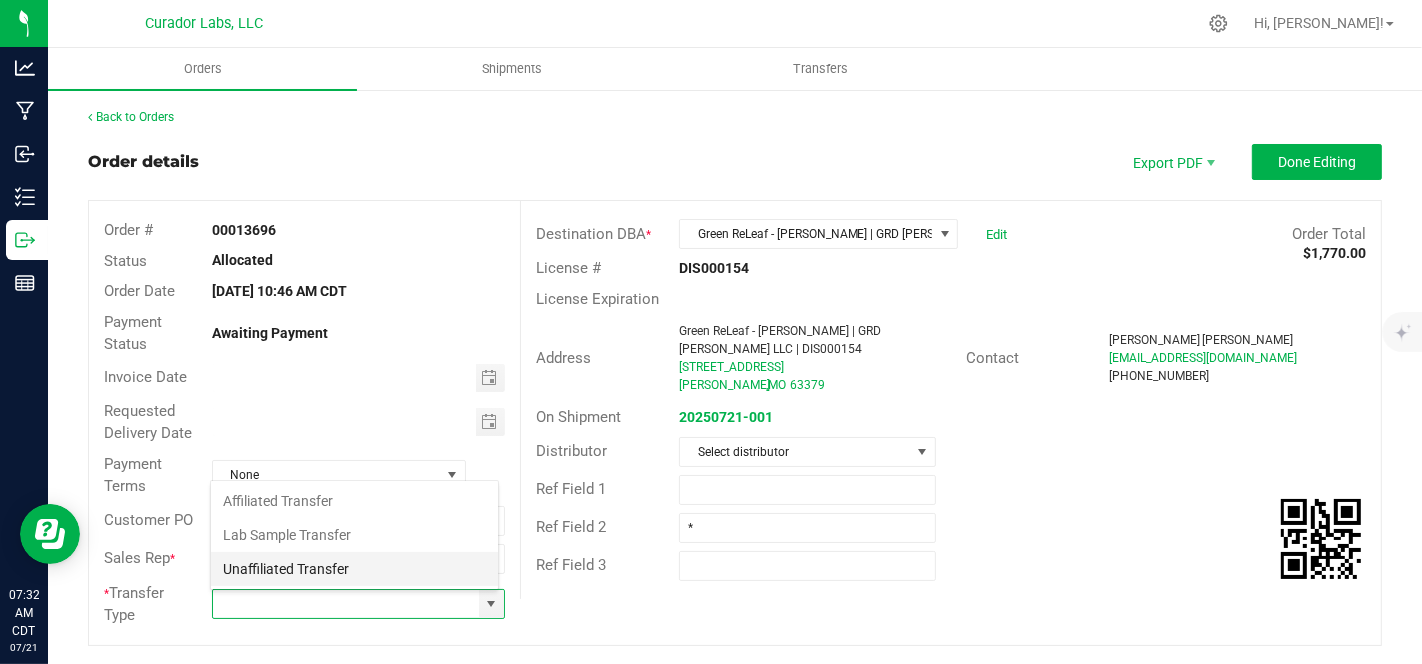 type on "Unaffiliated Transfer" 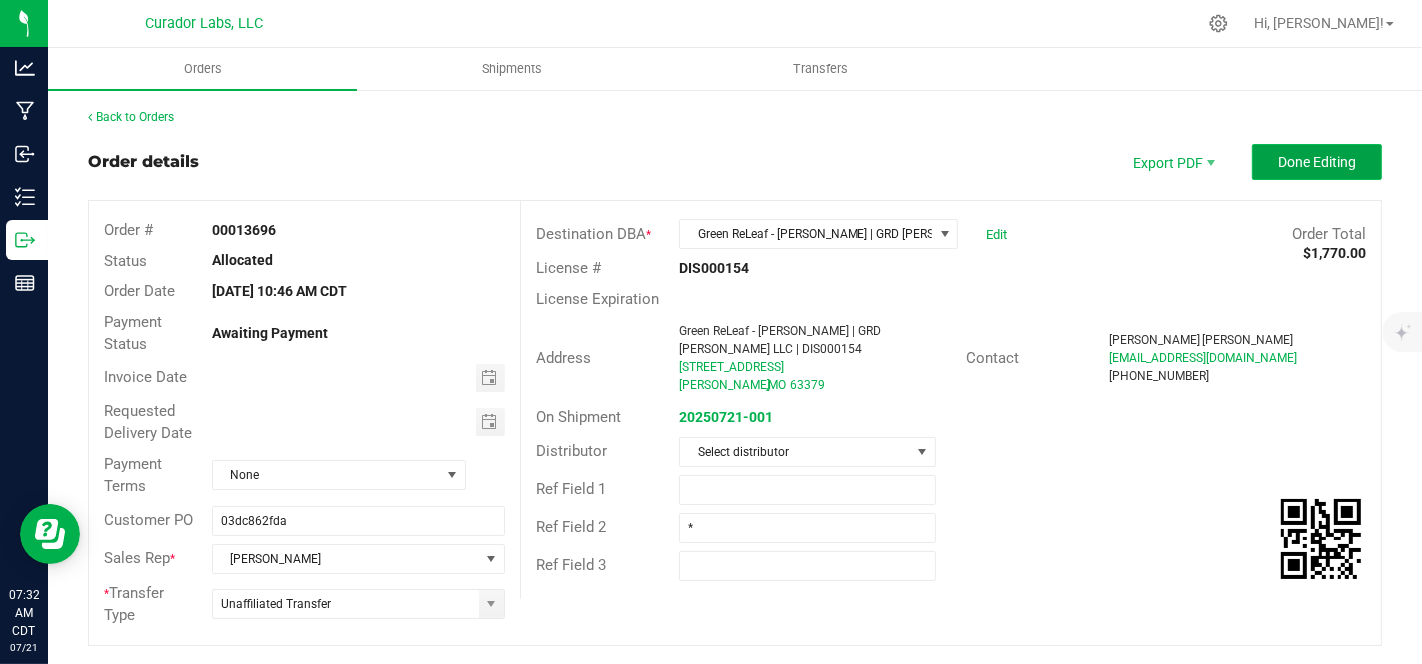 click on "Done Editing" at bounding box center [1317, 162] 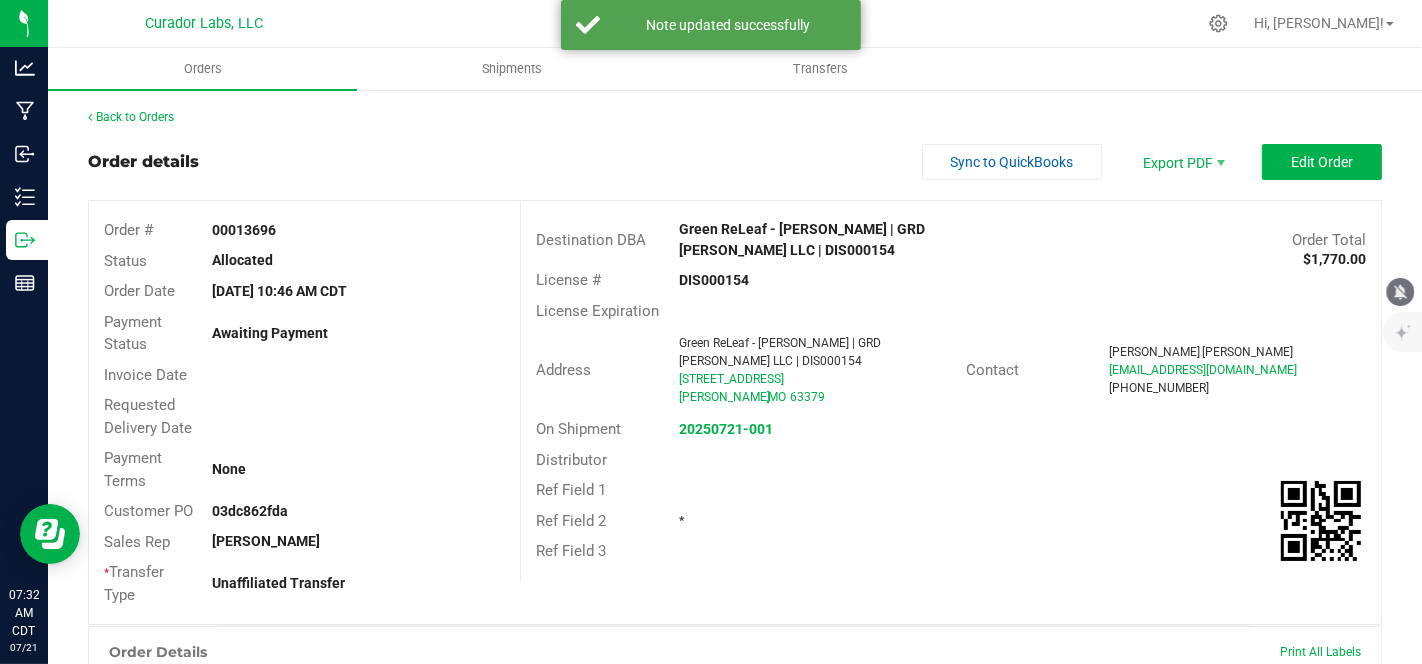 click at bounding box center (1401, 292) 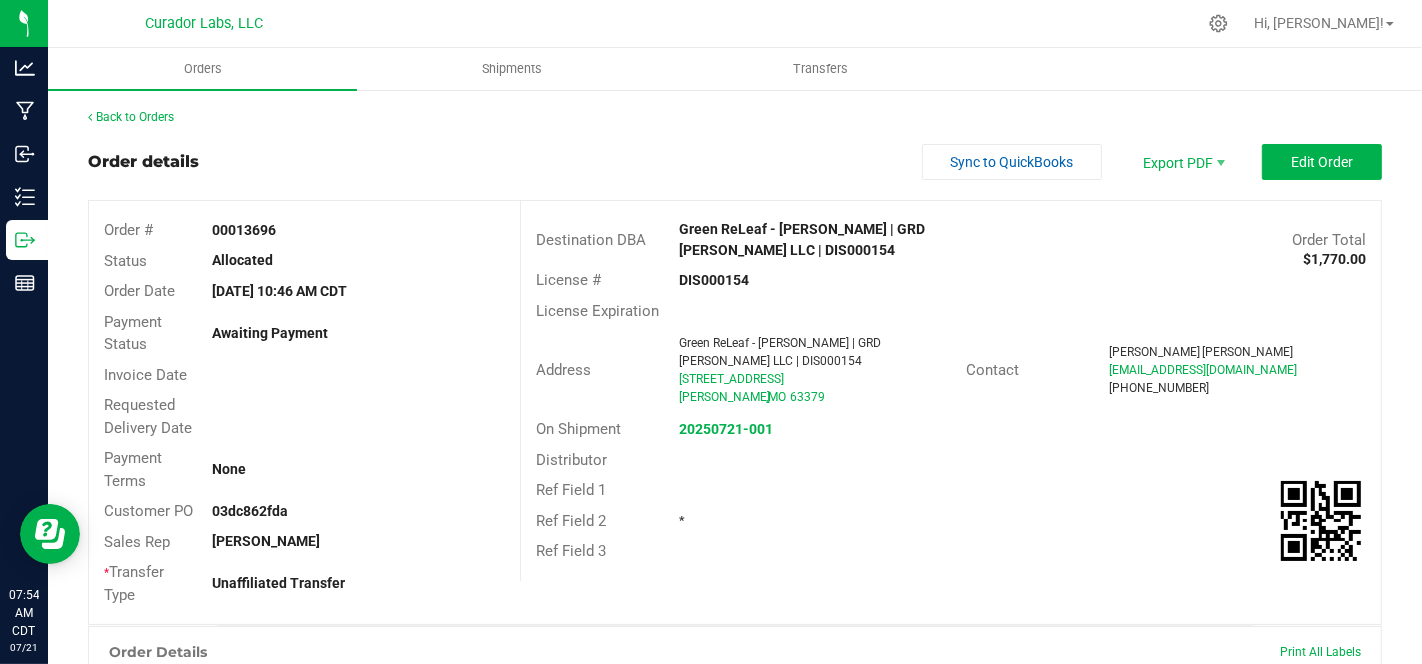 click on "Back to Orders
Order details   Sync to QuickBooks   Export PDF   Edit Order   Order #   00013696   Status   Allocated   Order Date   Jul 16, 2025 10:46 AM CDT   Payment Status   Awaiting Payment   Invoice Date      Requested Delivery Date      Payment Terms   None   Customer PO   03dc862fda   Sales Rep   Nate Christo  *  Transfer Type   Unaffiliated Transfer   Destination DBA   Green ReLeaf - Troy | GRD TROY LLC | DIS000154   Order Total   $1,770.00   License #   DIS000154   License Expiration   Address  Green ReLeaf - Troy | GRD TROY LLC | DIS000154 109 N Lincoln Dr Troy  ,  MO 63379  Contact  Jigneshkumar Patel jignesh125@gmail.com  (660) 233-2359   On Shipment   20250721-001   Distributor      Ref Field 1      Ref Field 2   *   Ref Field 3
Order Details Print All Labels Item  Sellable  Strain Qty Ordered Qty Allocated Unit Price Line Discount Total" at bounding box center [735, 681] 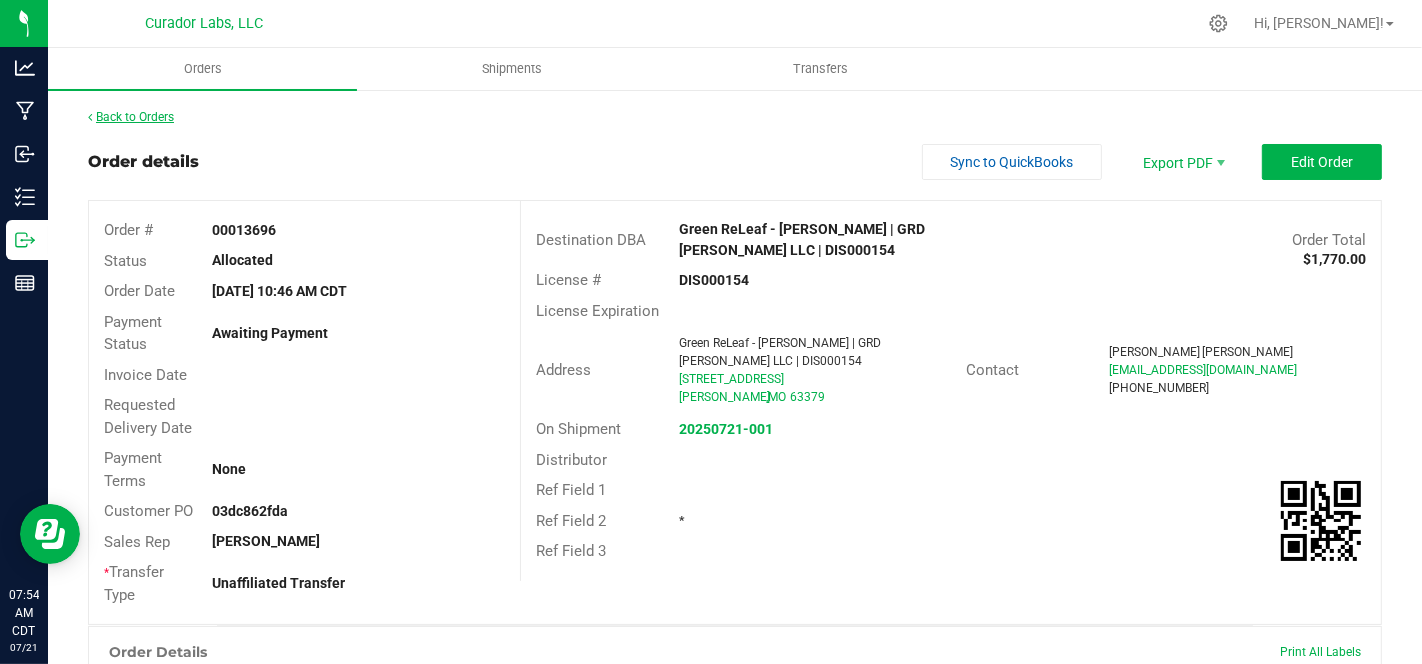click on "Back to Orders" at bounding box center [131, 117] 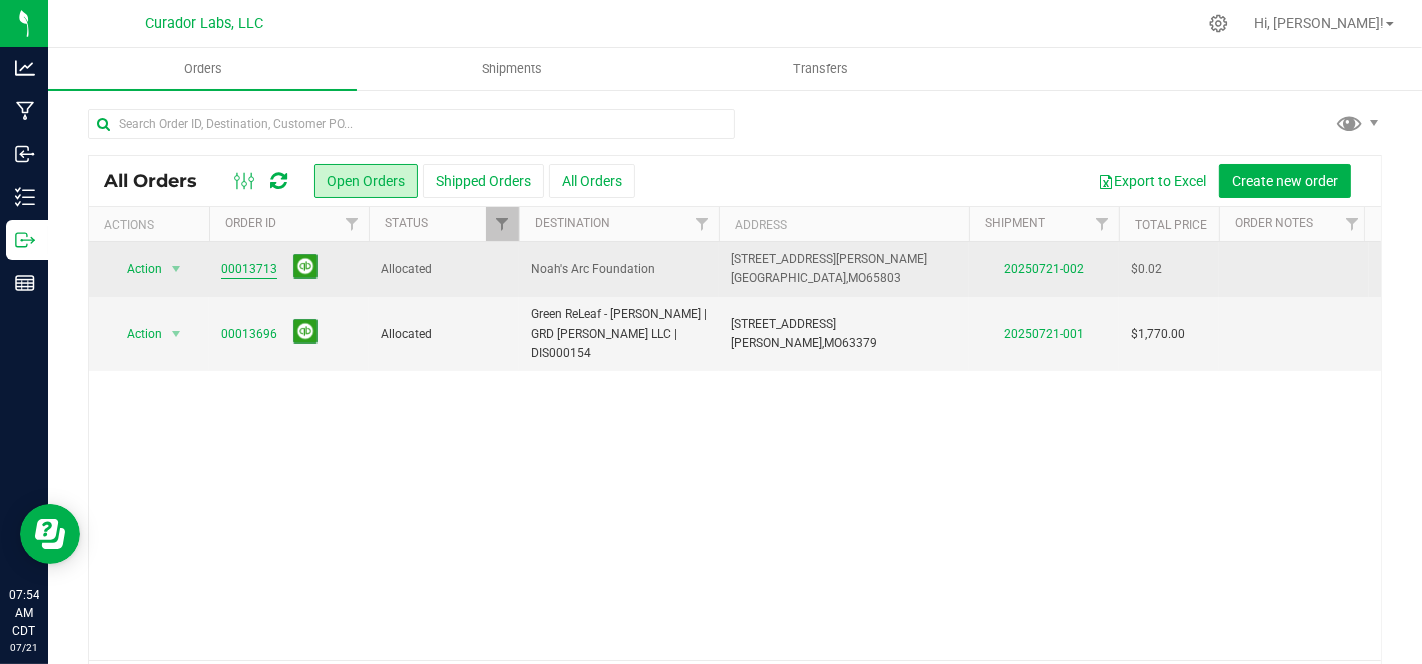 click on "00013713" at bounding box center (249, 269) 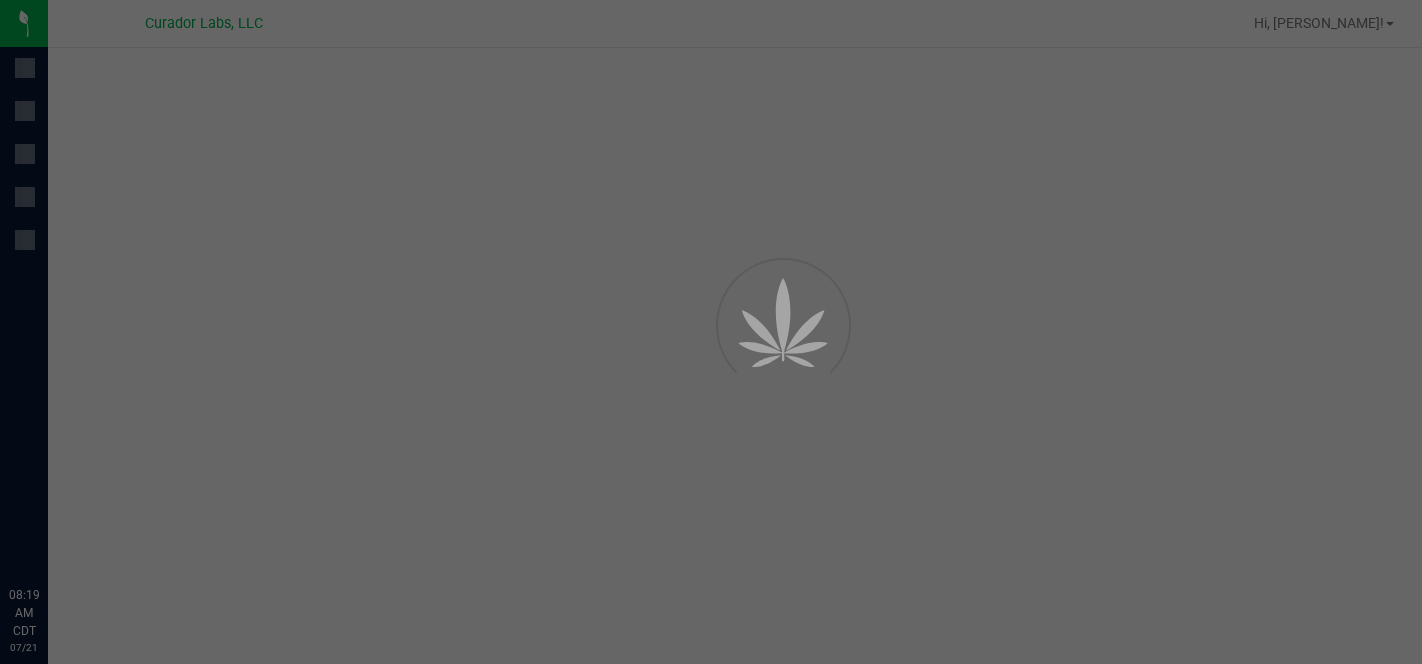 scroll, scrollTop: 0, scrollLeft: 0, axis: both 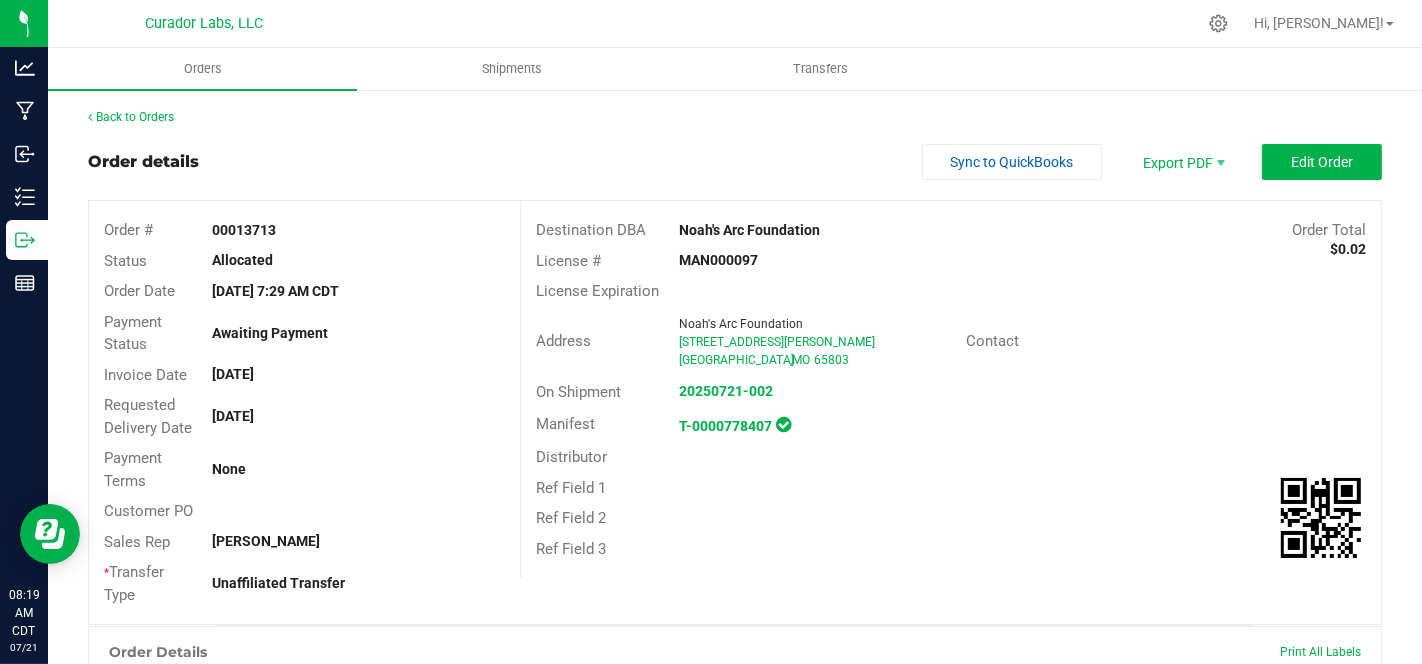click on "Back to Orders
Order details   Sync to QuickBooks   Export PDF   Edit Order   Order #   00013713   Status   Allocated   Order Date   Jul 21, 2025 7:29 AM CDT   Payment Status   Awaiting Payment   Invoice Date   Jul 21, 2025   Requested Delivery Date   Jul 22, 2025   Payment Terms   None   Customer PO      Sales Rep   Nate Christo  *  Transfer Type   Unaffiliated Transfer   Destination DBA   Noah's Arc Foundation   Order Total   $0.02   License #   MAN000097   License Expiration   Address  Noah's Arc Foundation 2126 E Dale St Springfield  ,  MO 65803  Contact   On Shipment   20250721-002   Manifest   T-0000778407
Distributor      Ref Field 1      Ref Field 2      Ref Field 3
Order Details Print All Labels Item  Sellable  Strain Qty Ordered Qty Allocated Unit Price Line Discount" at bounding box center (735, 618) 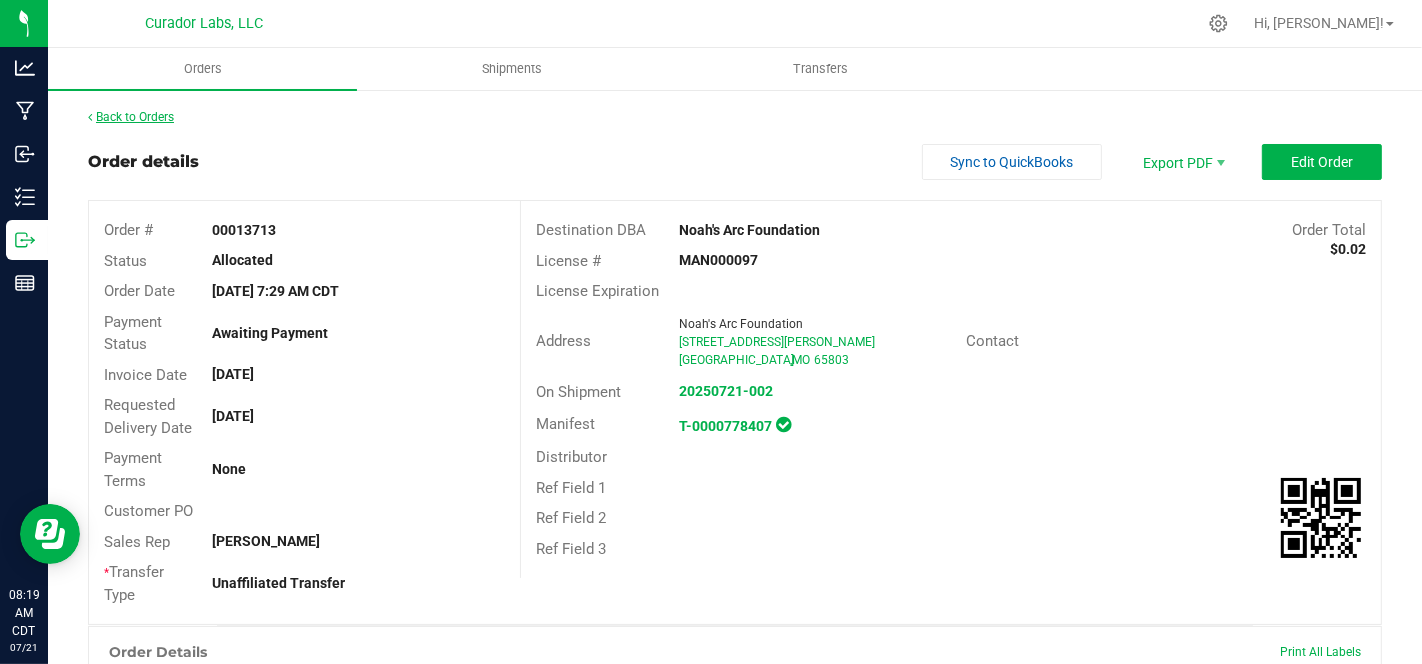 click on "Back to Orders" at bounding box center (131, 117) 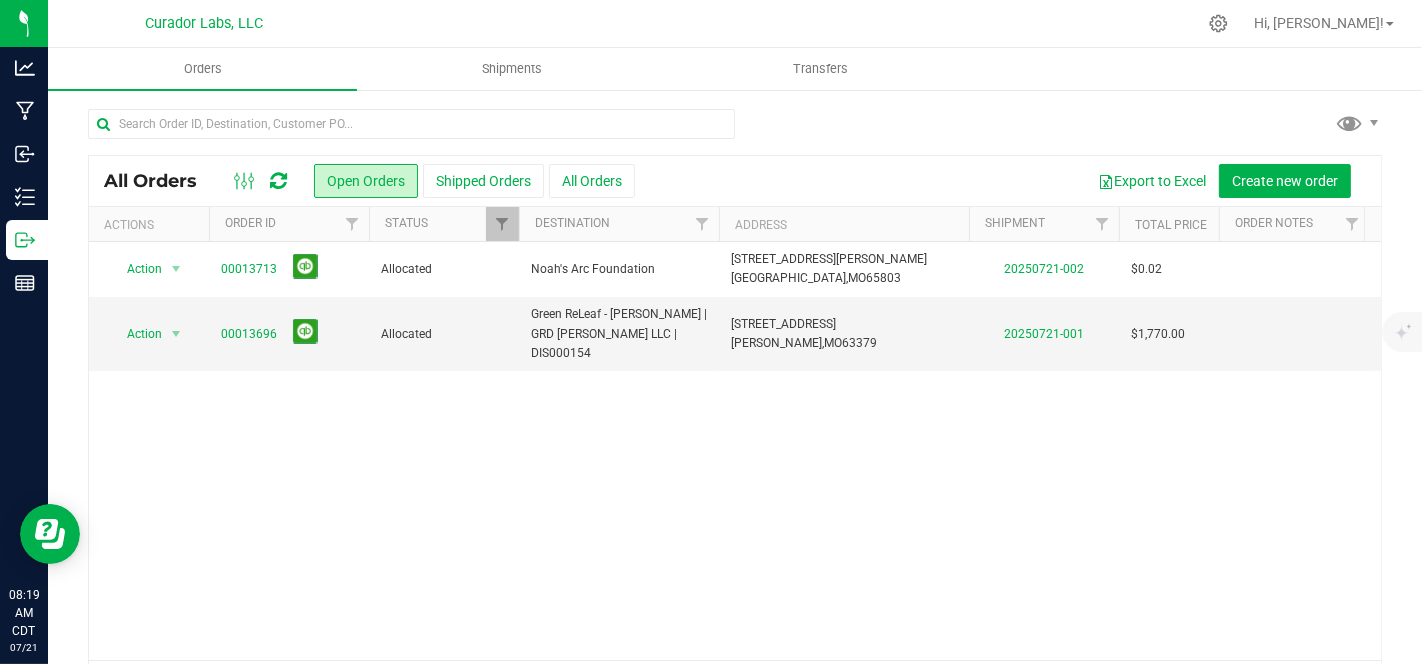 click at bounding box center [735, 132] 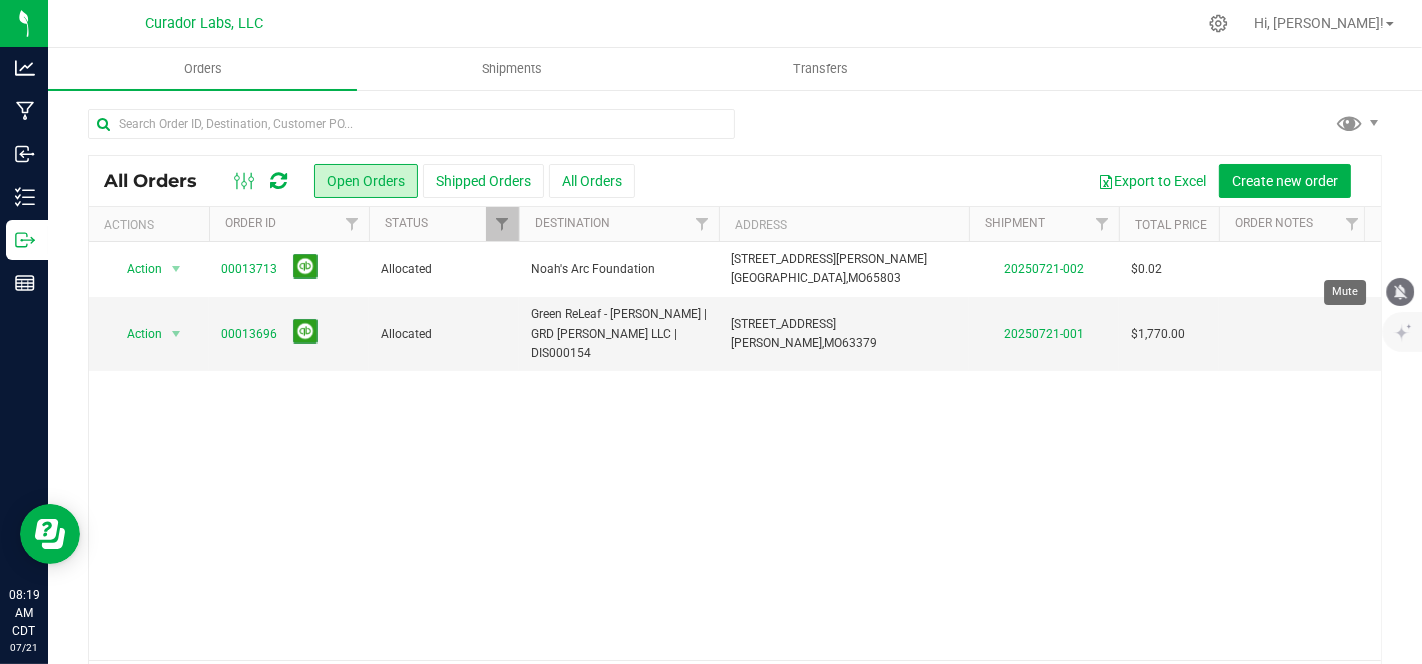 click 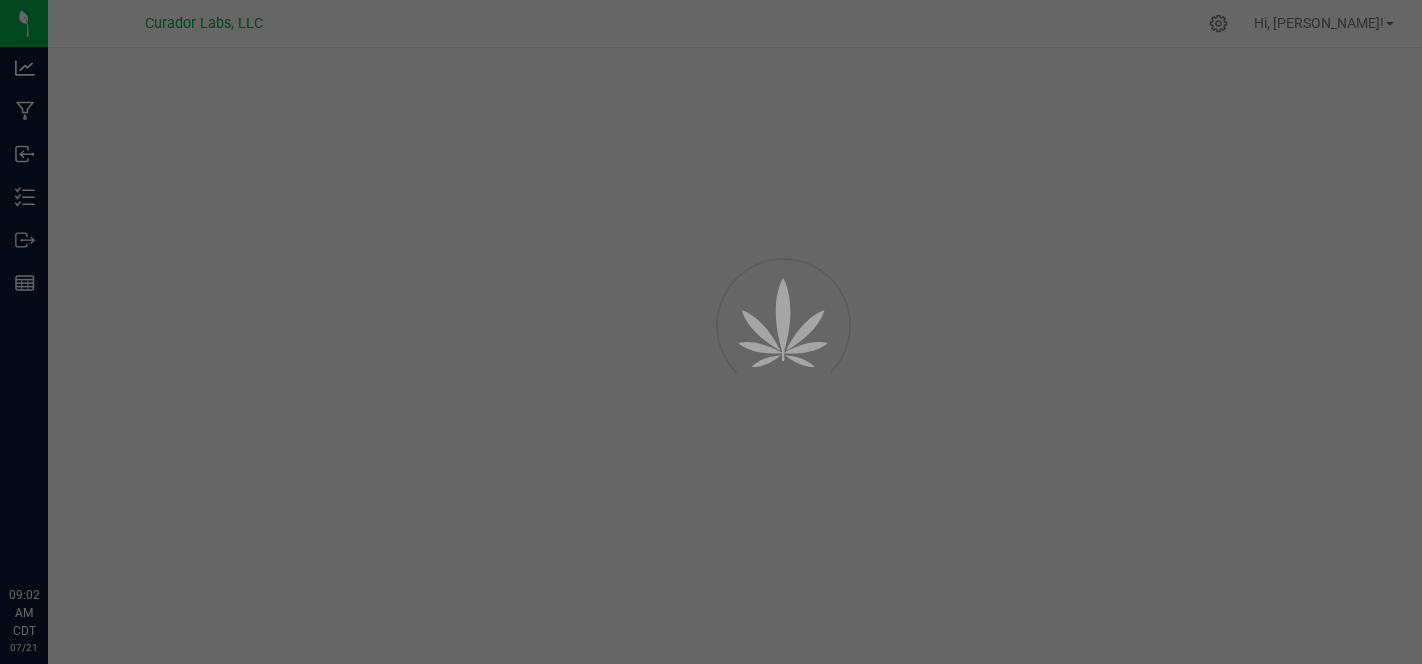 scroll, scrollTop: 0, scrollLeft: 0, axis: both 